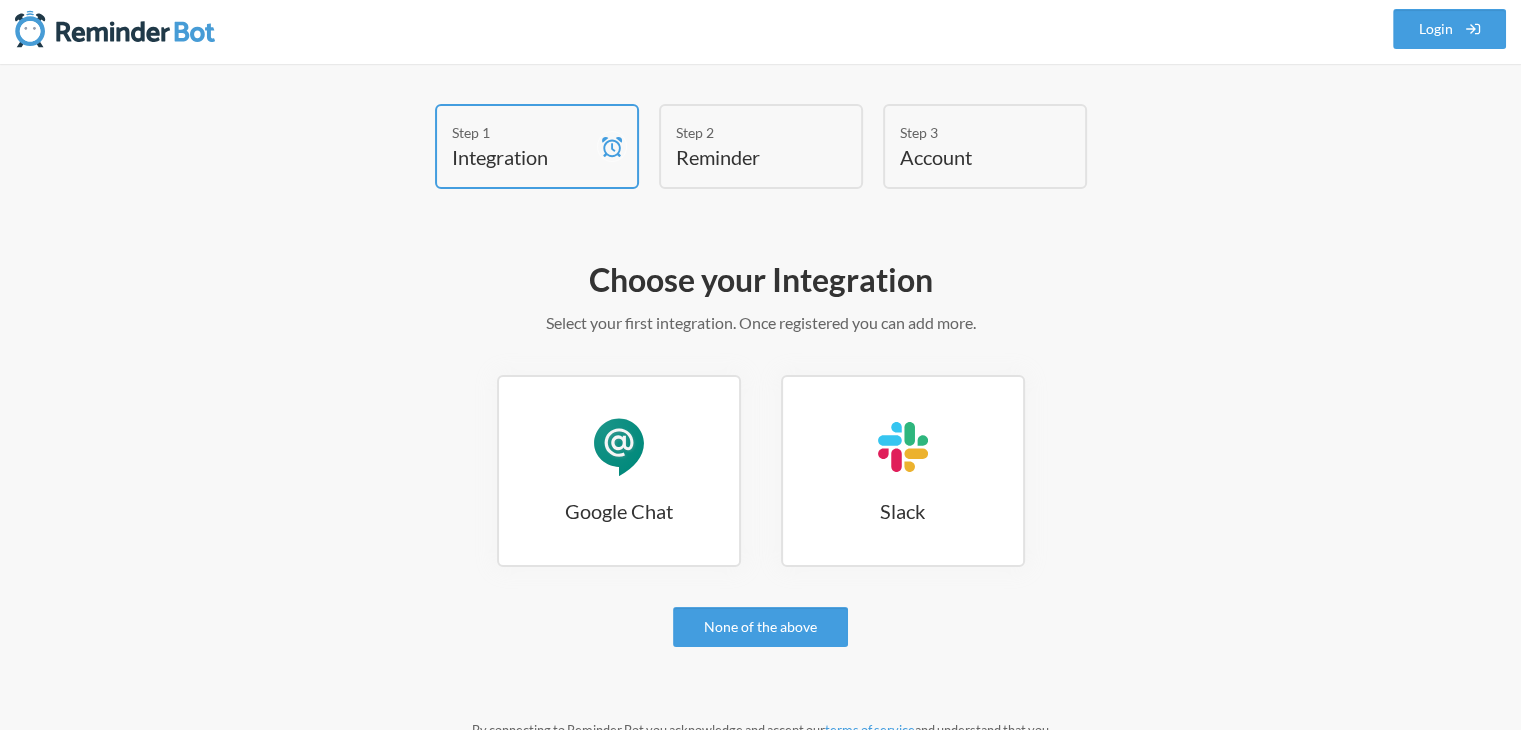 scroll, scrollTop: 0, scrollLeft: 0, axis: both 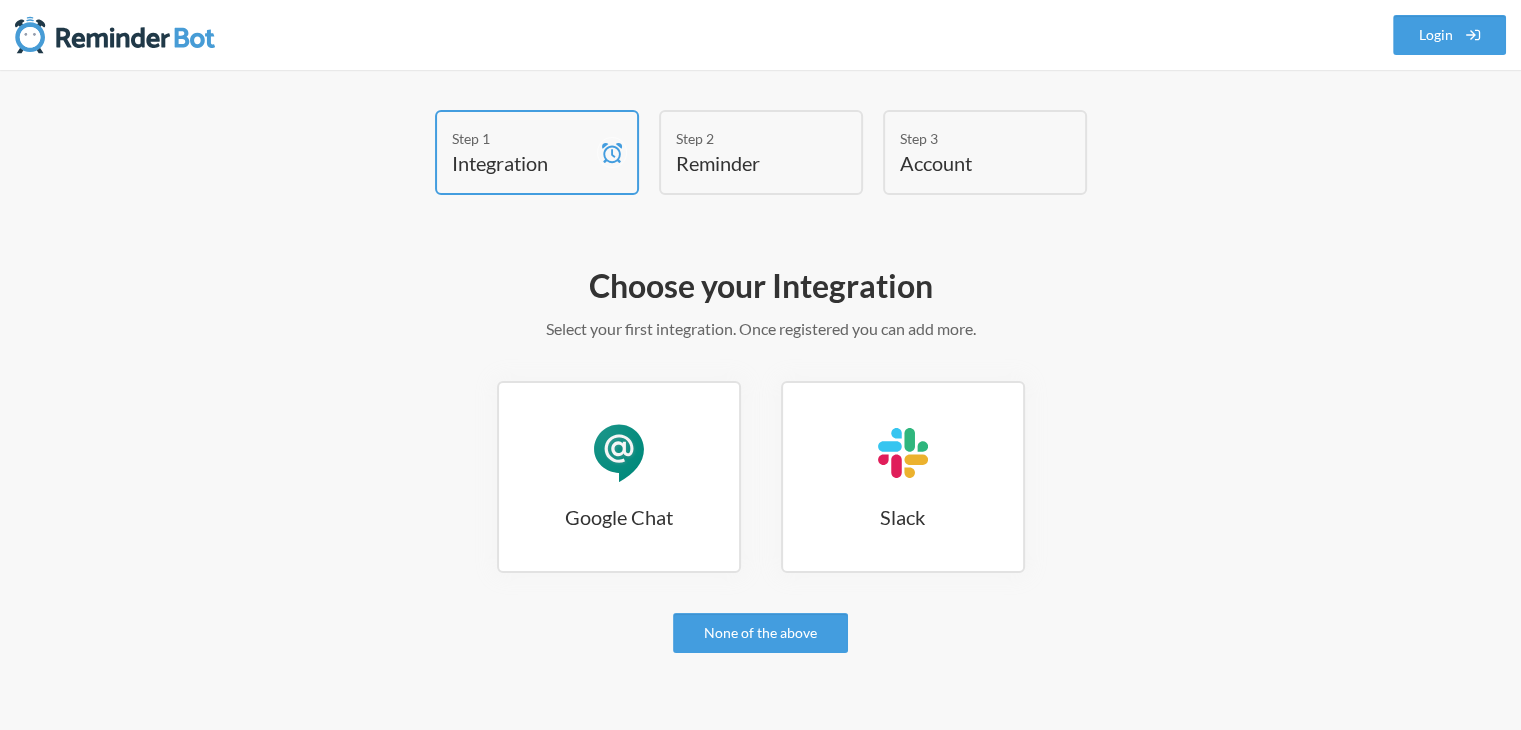 click on "Step 1   Integration       Step 2   Reminder       Step 3   Account" at bounding box center [761, 157] 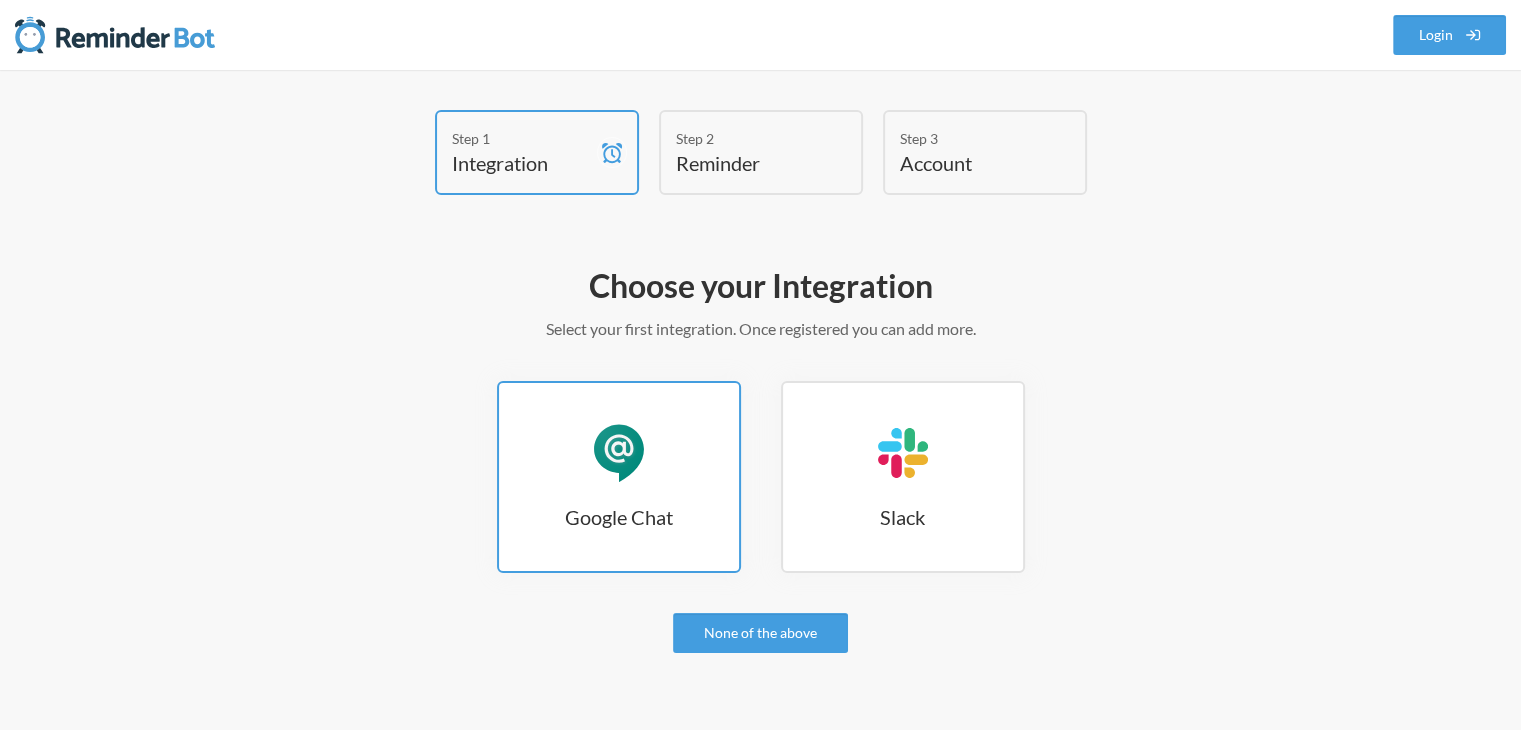 click on "Google Chat   Google Chat" at bounding box center [619, 477] 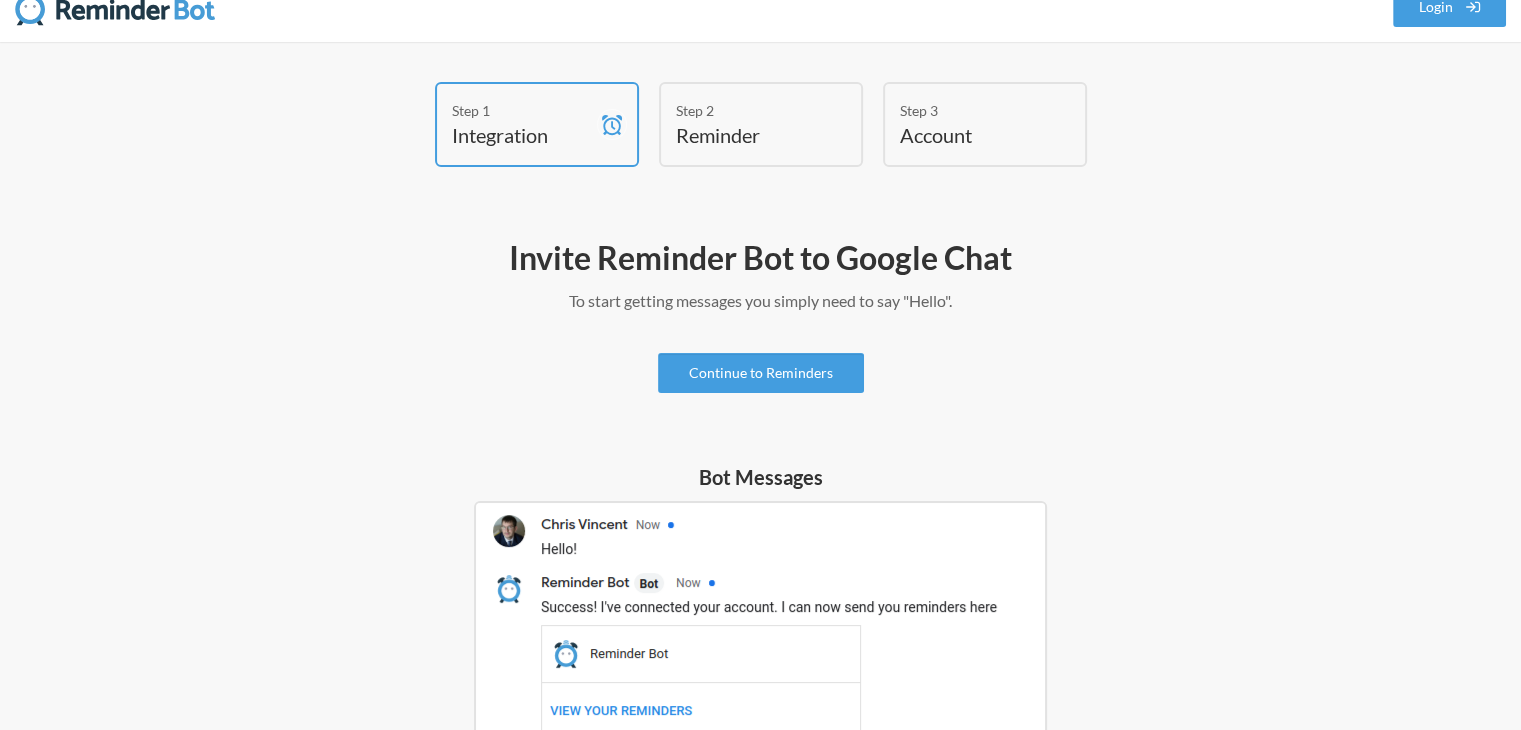 scroll, scrollTop: 0, scrollLeft: 0, axis: both 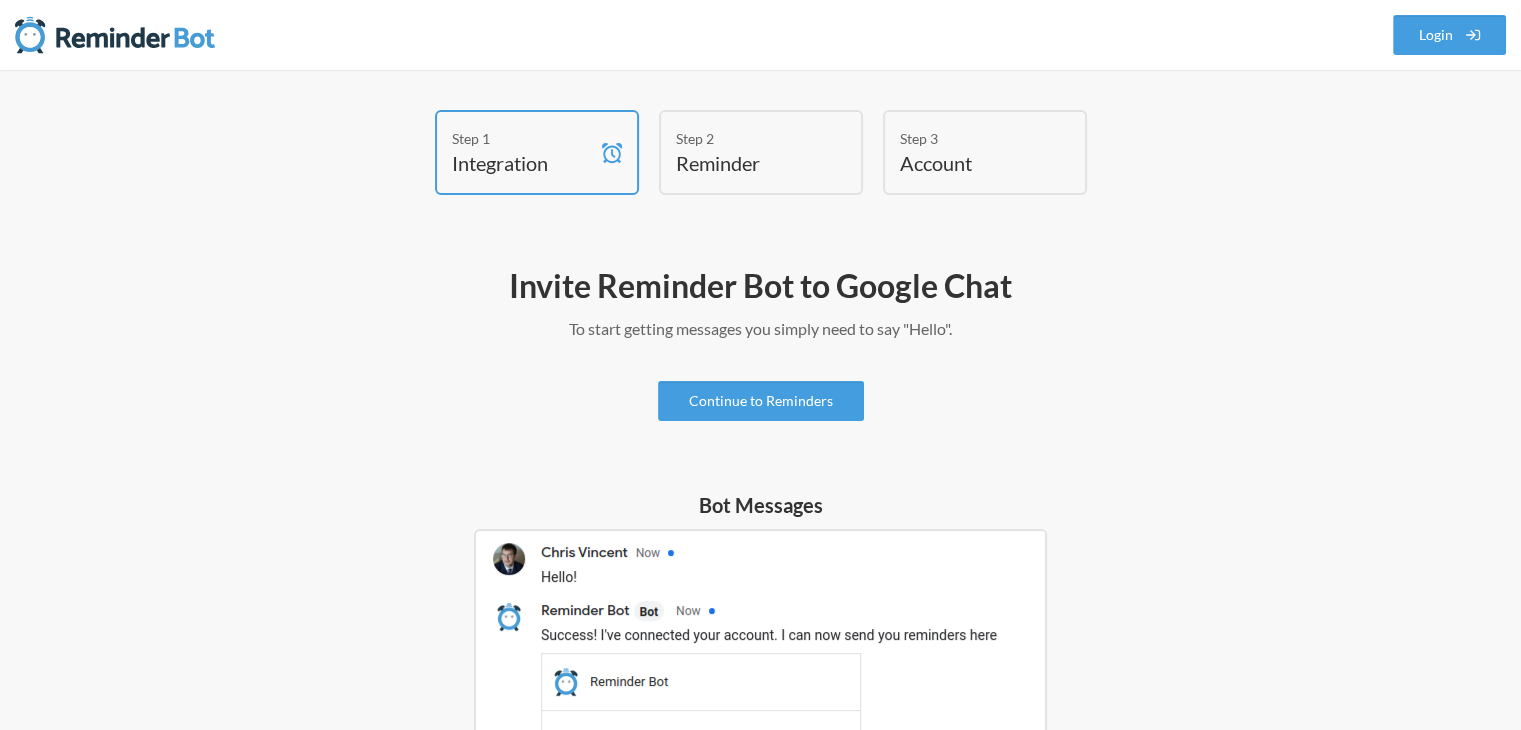 click on "Invite Reminder Bot to Google Chat   To start getting messages you simply need to say "Hello".
Continue to Reminders
Bot Messages     Add Reminder Bot to a Room" at bounding box center [761, 815] 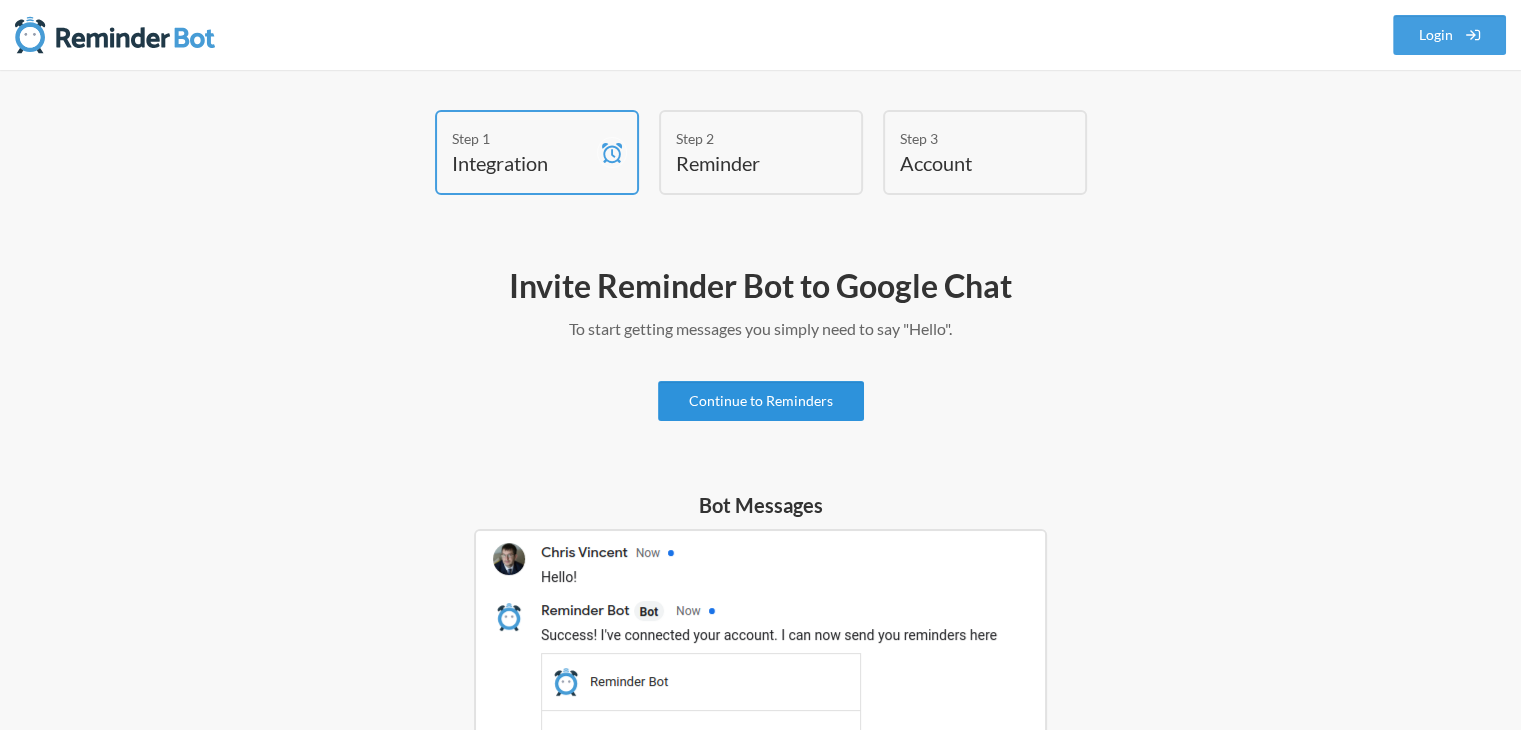 click on "Continue to Reminders" at bounding box center (761, 401) 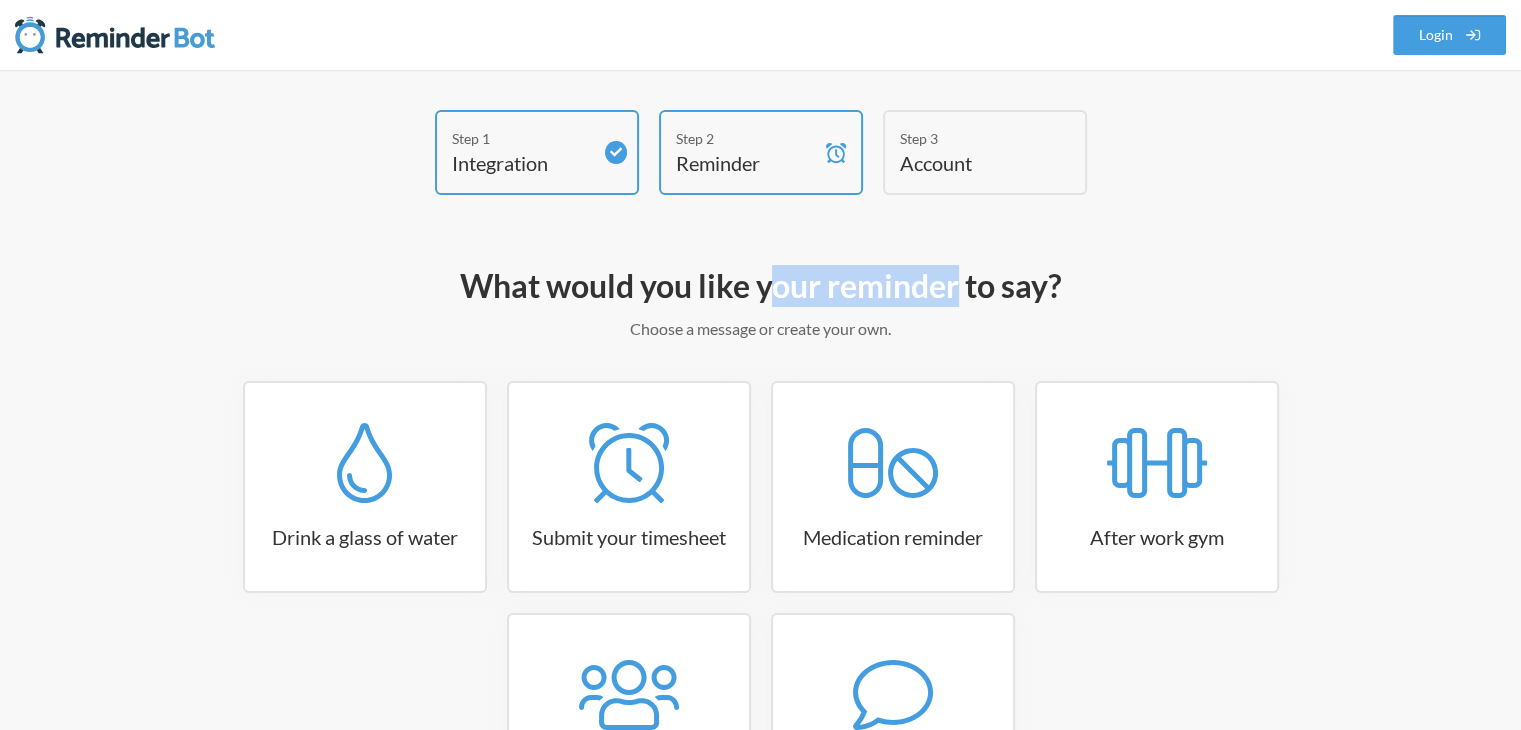 drag, startPoint x: 770, startPoint y: 290, endPoint x: 976, endPoint y: 290, distance: 206 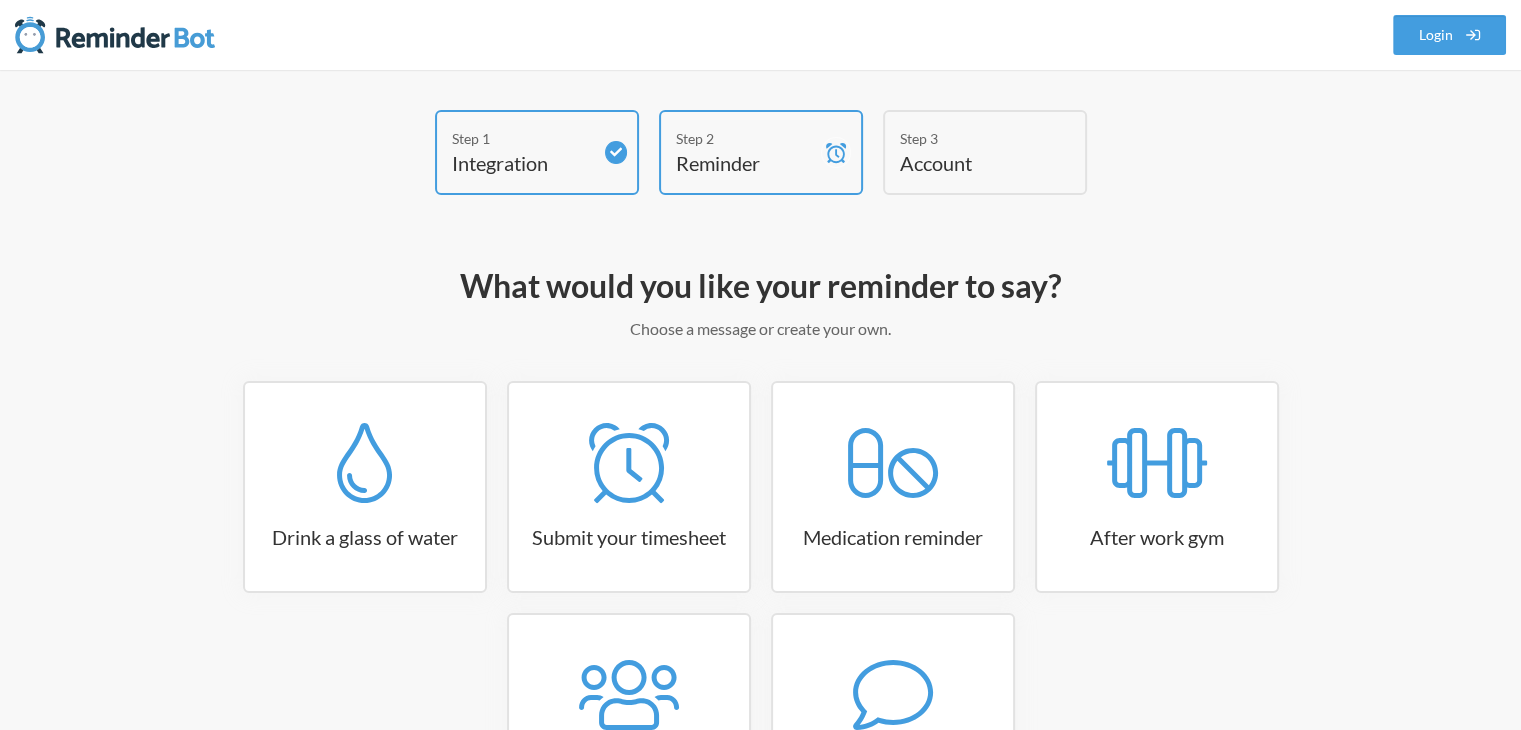 click on "What would you like your reminder to say?" at bounding box center (761, 286) 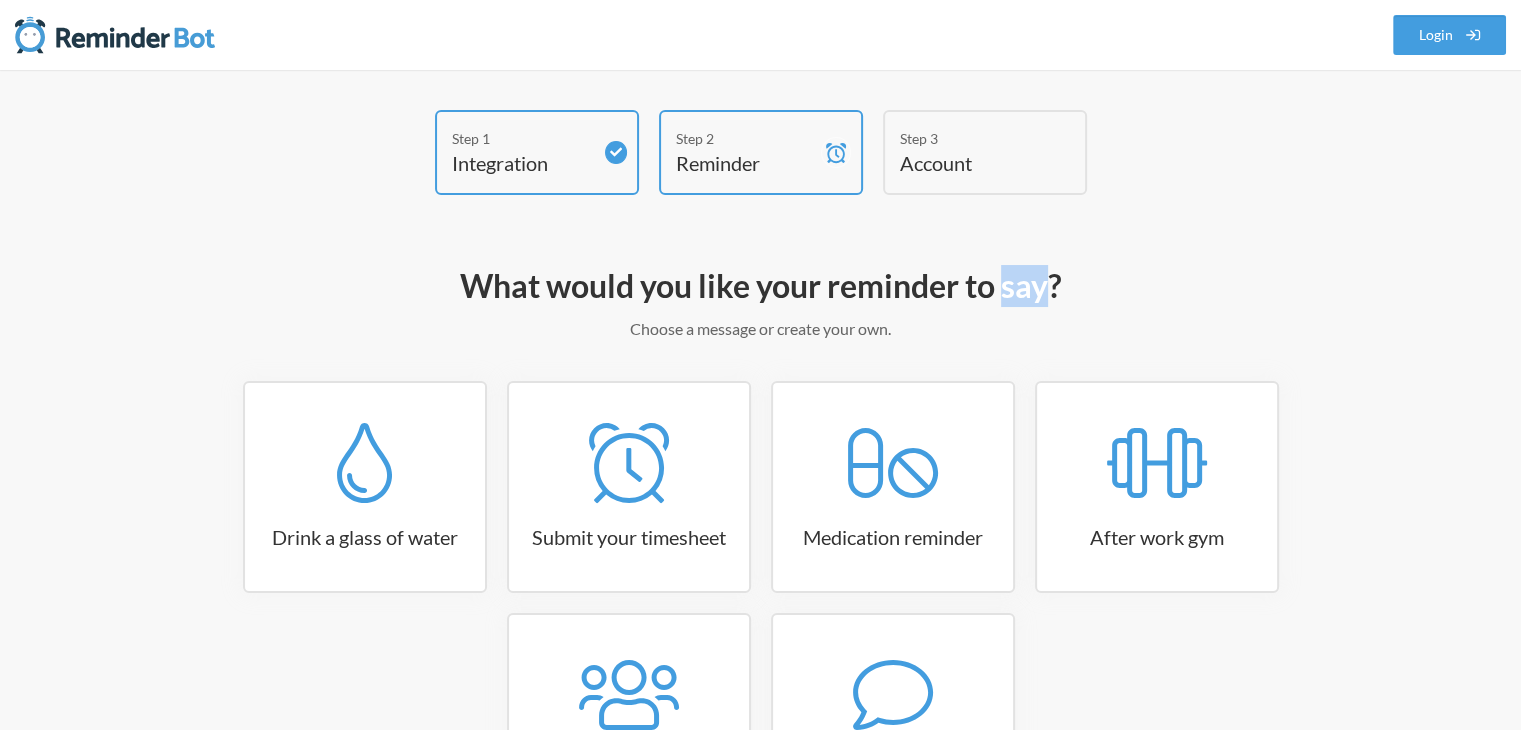click on "What would you like your reminder to say?" at bounding box center (761, 286) 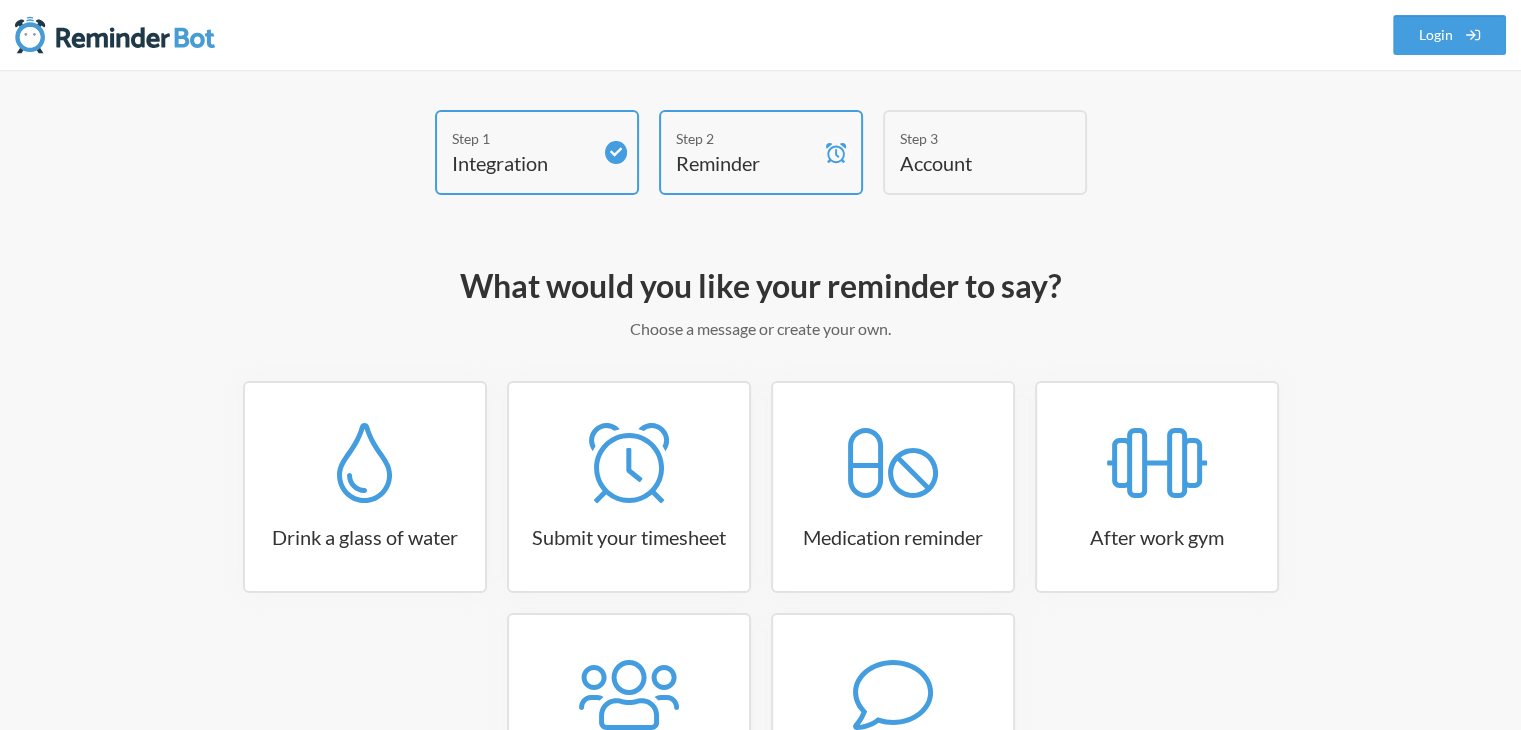 click on "What would you like your reminder to say?" at bounding box center (761, 286) 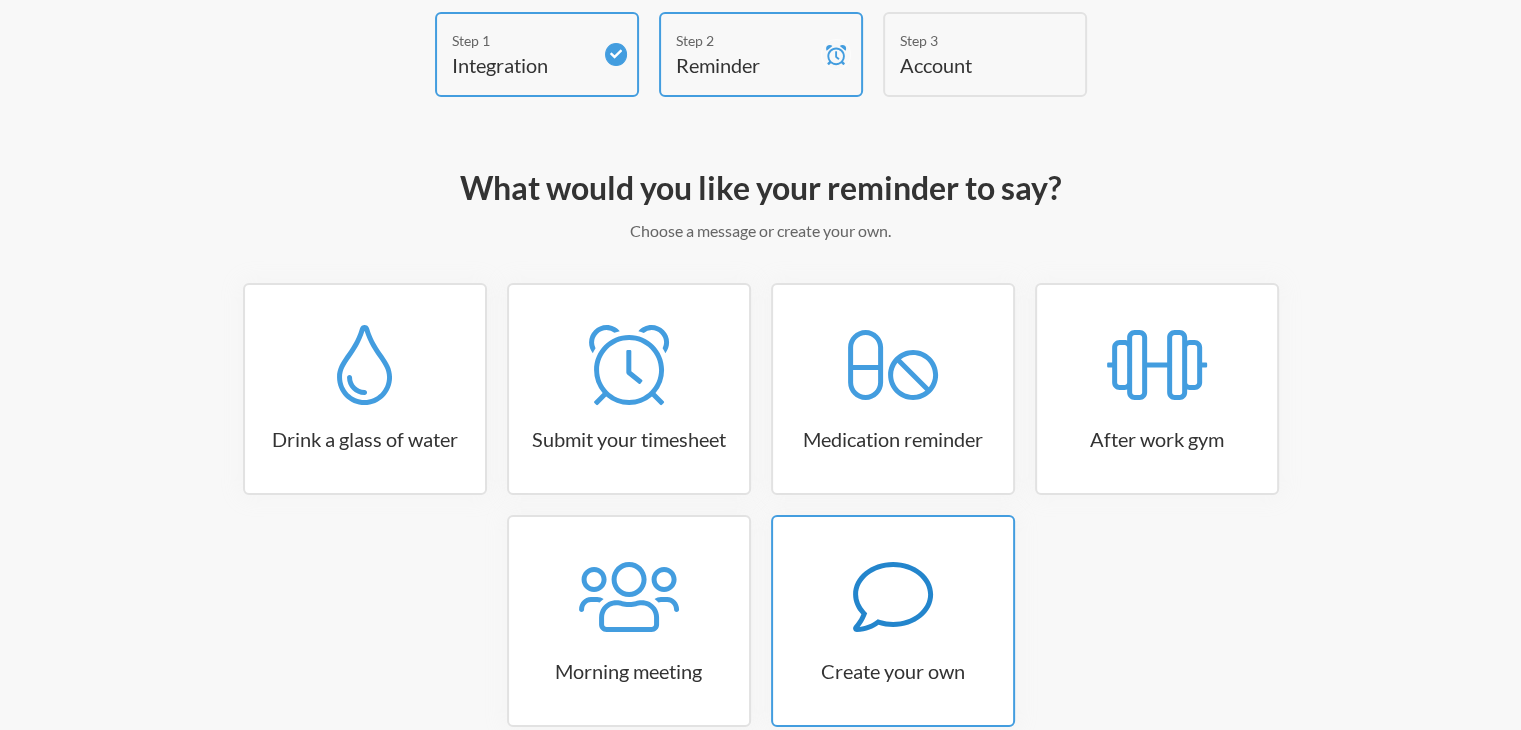 scroll, scrollTop: 202, scrollLeft: 0, axis: vertical 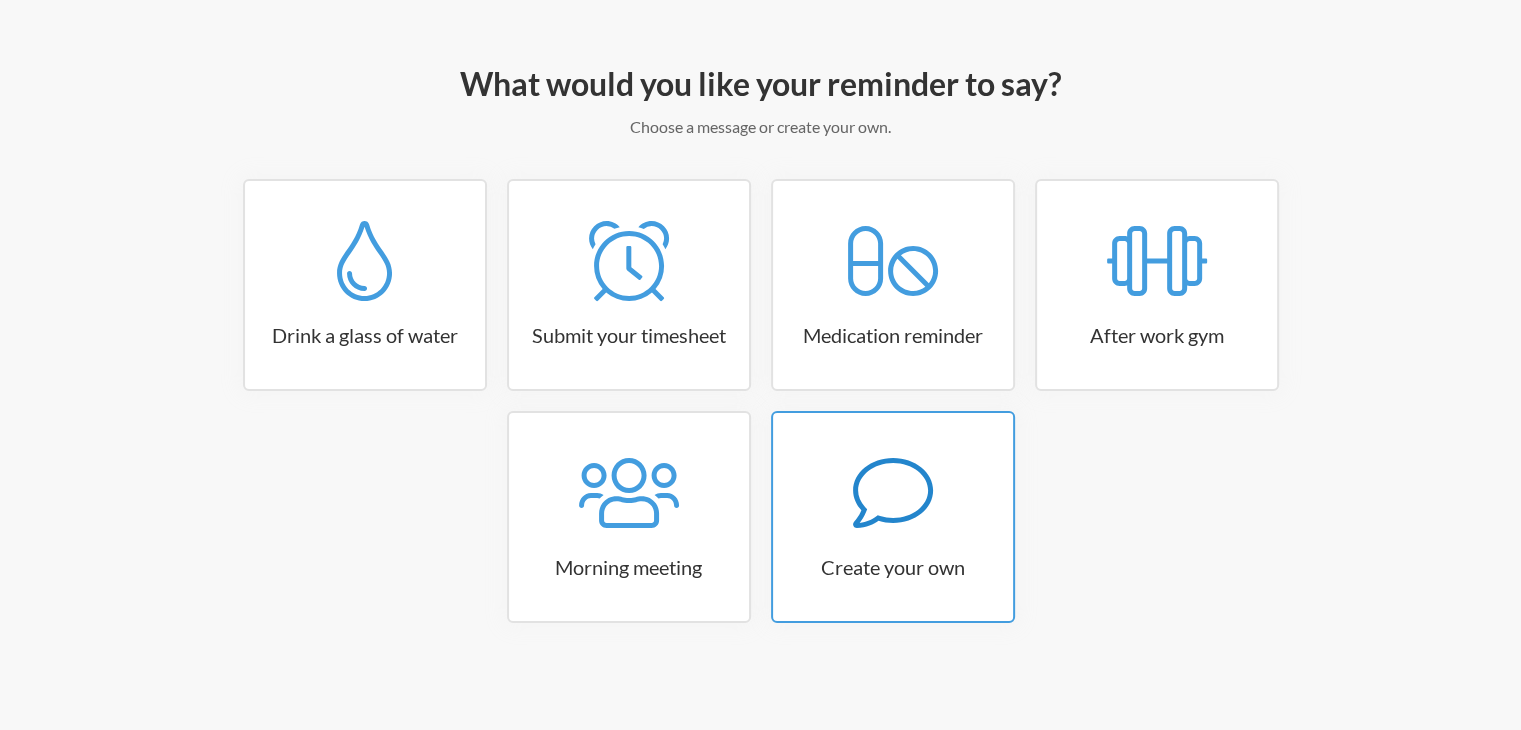 click on "Create your own" at bounding box center (893, 567) 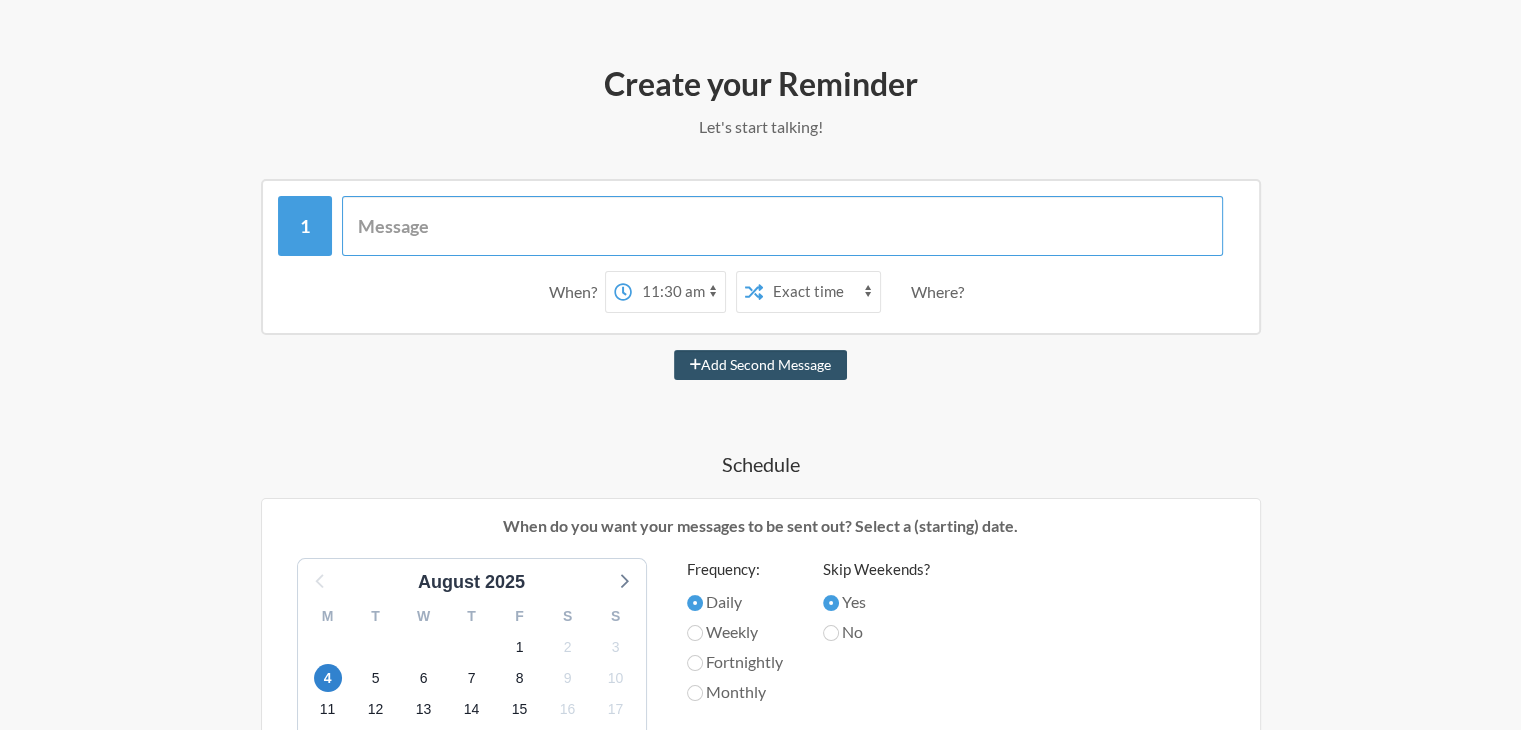 click at bounding box center [782, 226] 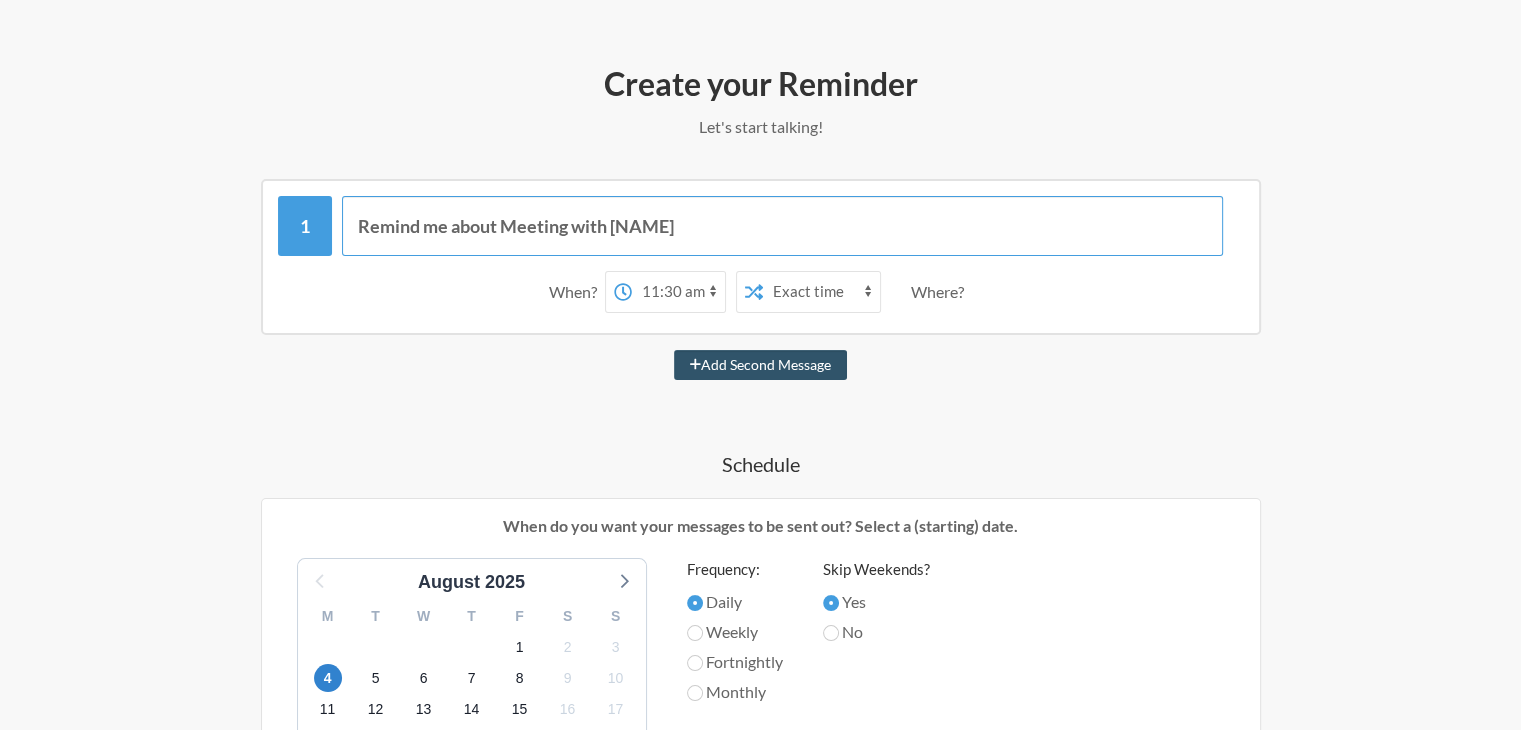 type on "Remind me about Meeting with [NAME]" 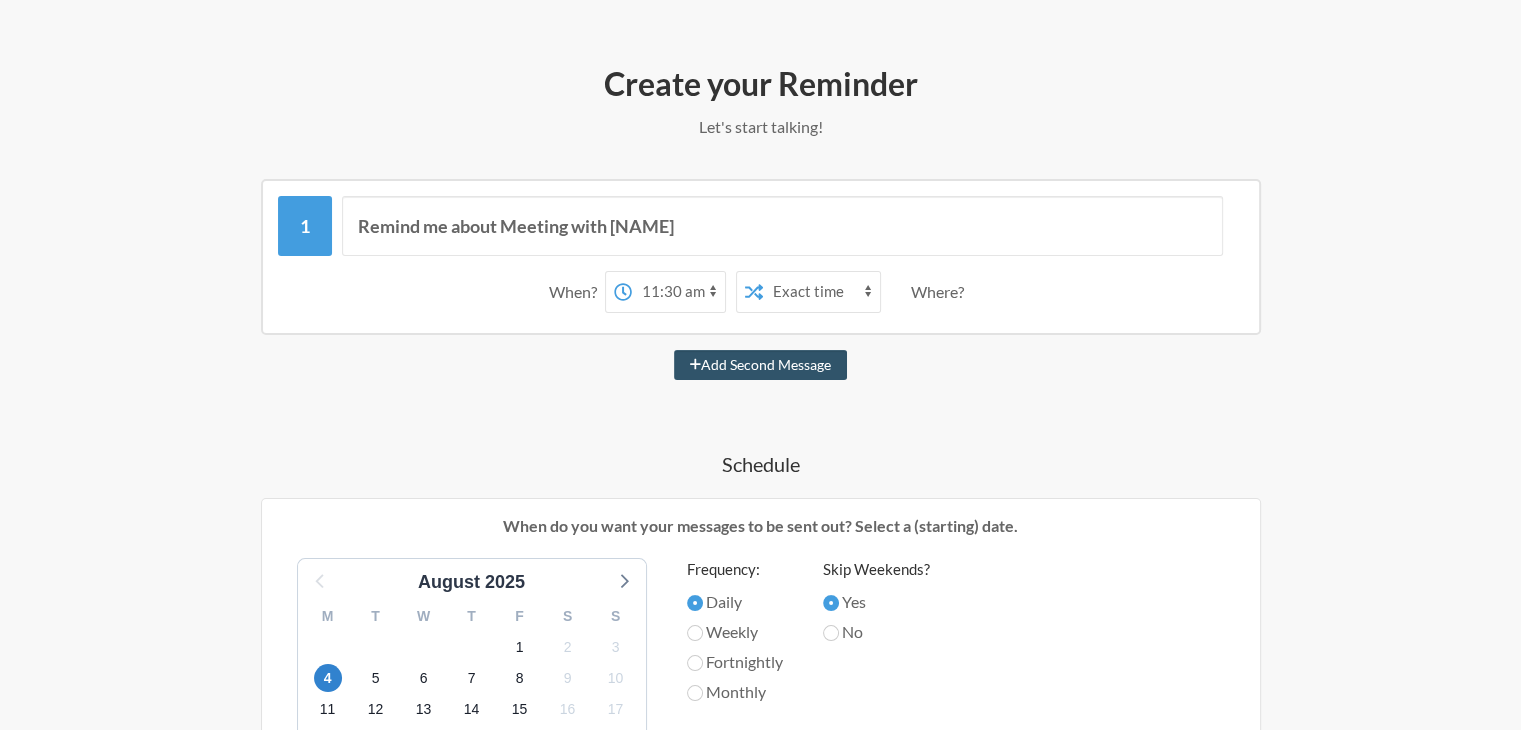 click on "12:00 am 12:15 am 12:30 am 12:45 am 1:00 am 1:15 am 1:30 am 1:45 am 2:00 am 2:15 am 2:30 am 2:45 am 3:00 am 3:15 am 3:30 am 3:45 am 4:00 am 4:15 am 4:30 am 4:45 am 5:00 am 5:15 am 5:30 am 5:45 am 6:00 am 6:15 am 6:30 am 6:45 am 7:00 am 7:15 am 7:30 am 7:45 am 8:00 am 8:15 am 8:30 am 8:45 am 9:00 am 9:15 am 9:30 am 9:45 am 10:00 am 10:15 am 10:30 am 10:45 am 11:00 am 11:15 am 11:30 am 11:45 am 12:00 pm 12:15 pm 12:30 pm 12:45 pm 1:00 pm 1:15 pm 1:30 pm 1:45 pm 2:00 pm 2:15 pm 2:30 pm 2:45 pm 3:00 pm 3:15 pm 3:30 pm 3:45 pm 4:00 pm 4:15 pm 4:30 pm 4:45 pm 5:00 pm 5:15 pm 5:30 pm 5:45 pm 6:00 pm 6:15 pm 6:30 pm 6:45 pm 7:00 pm 7:15 pm 7:30 pm 7:45 pm 8:00 pm 8:15 pm 8:30 pm 8:45 pm 9:00 pm 9:15 pm 9:30 pm 9:45 pm 10:00 pm 10:15 pm 10:30 pm 10:45 pm 11:00 pm 11:15 pm 11:30 pm 11:45 pm" at bounding box center (678, 292) 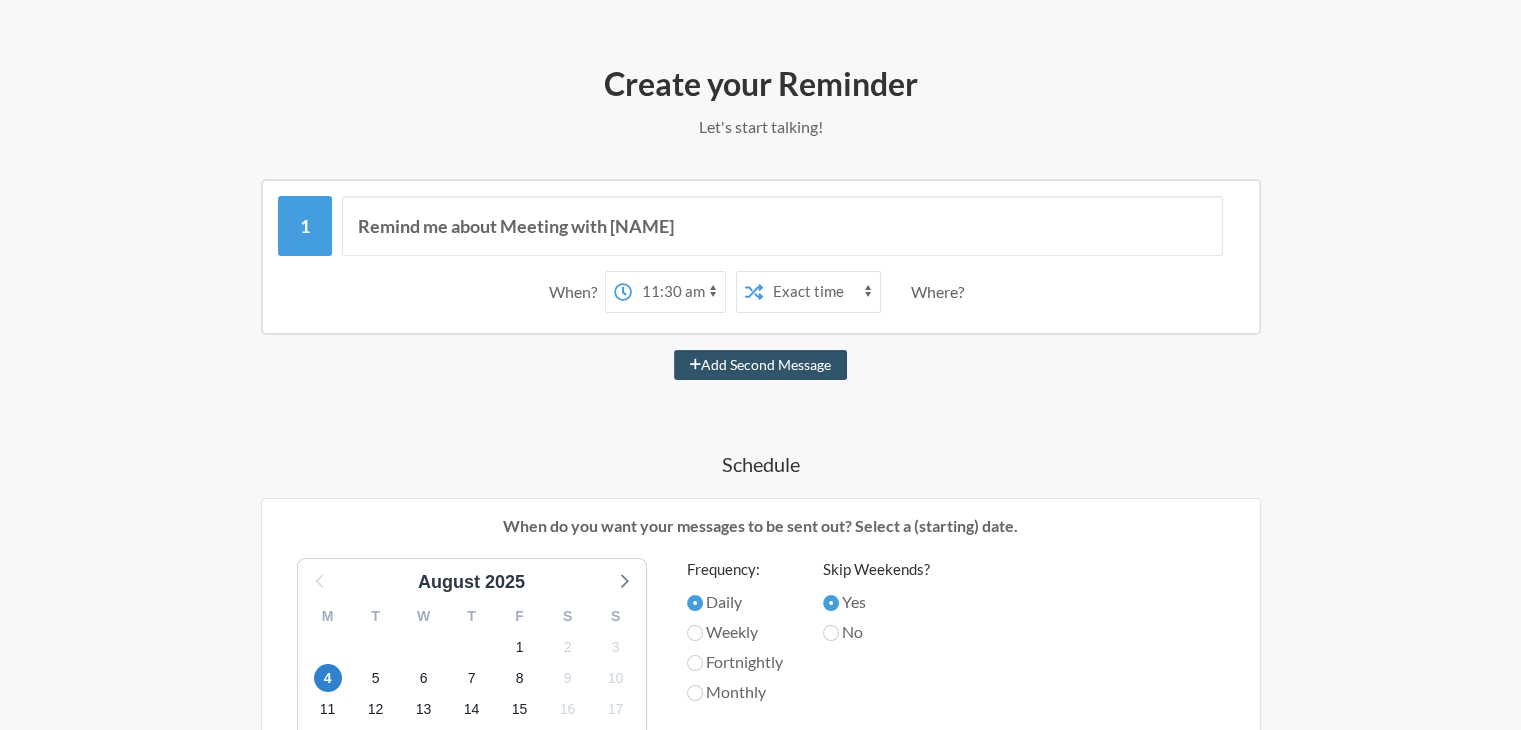 select on "[TIME]" 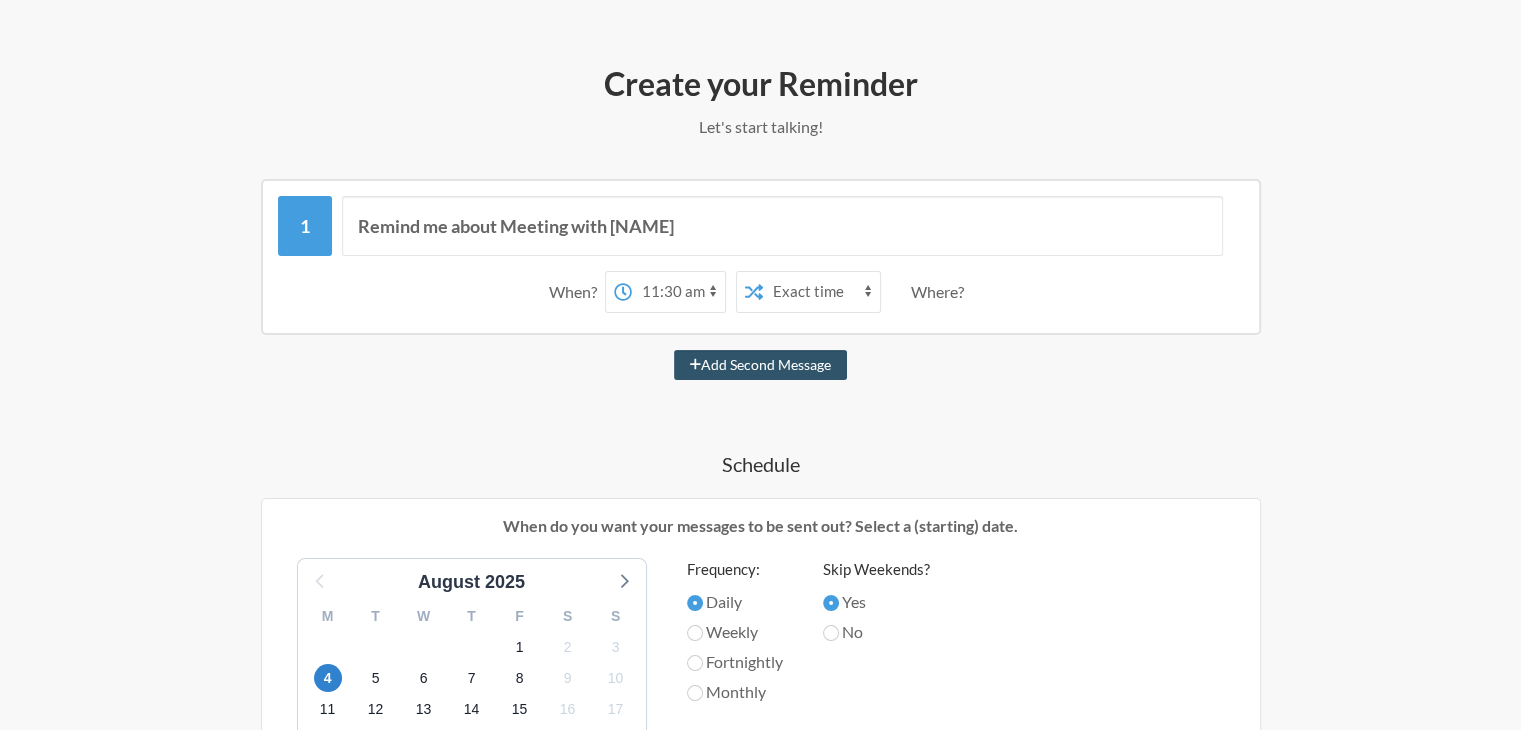 click on "12:00 am 12:15 am 12:30 am 12:45 am 1:00 am 1:15 am 1:30 am 1:45 am 2:00 am 2:15 am 2:30 am 2:45 am 3:00 am 3:15 am 3:30 am 3:45 am 4:00 am 4:15 am 4:30 am 4:45 am 5:00 am 5:15 am 5:30 am 5:45 am 6:00 am 6:15 am 6:30 am 6:45 am 7:00 am 7:15 am 7:30 am 7:45 am 8:00 am 8:15 am 8:30 am 8:45 am 9:00 am 9:15 am 9:30 am 9:45 am 10:00 am 10:15 am 10:30 am 10:45 am 11:00 am 11:15 am 11:30 am 11:45 am 12:00 pm 12:15 pm 12:30 pm 12:45 pm 1:00 pm 1:15 pm 1:30 pm 1:45 pm 2:00 pm 2:15 pm 2:30 pm 2:45 pm 3:00 pm 3:15 pm 3:30 pm 3:45 pm 4:00 pm 4:15 pm 4:30 pm 4:45 pm 5:00 pm 5:15 pm 5:30 pm 5:45 pm 6:00 pm 6:15 pm 6:30 pm 6:45 pm 7:00 pm 7:15 pm 7:30 pm 7:45 pm 8:00 pm 8:15 pm 8:30 pm 8:45 pm 9:00 pm 9:15 pm 9:30 pm 9:45 pm 10:00 pm 10:15 pm 10:30 pm 10:45 pm 11:00 pm 11:15 pm 11:30 pm 11:45 pm" at bounding box center (678, 292) 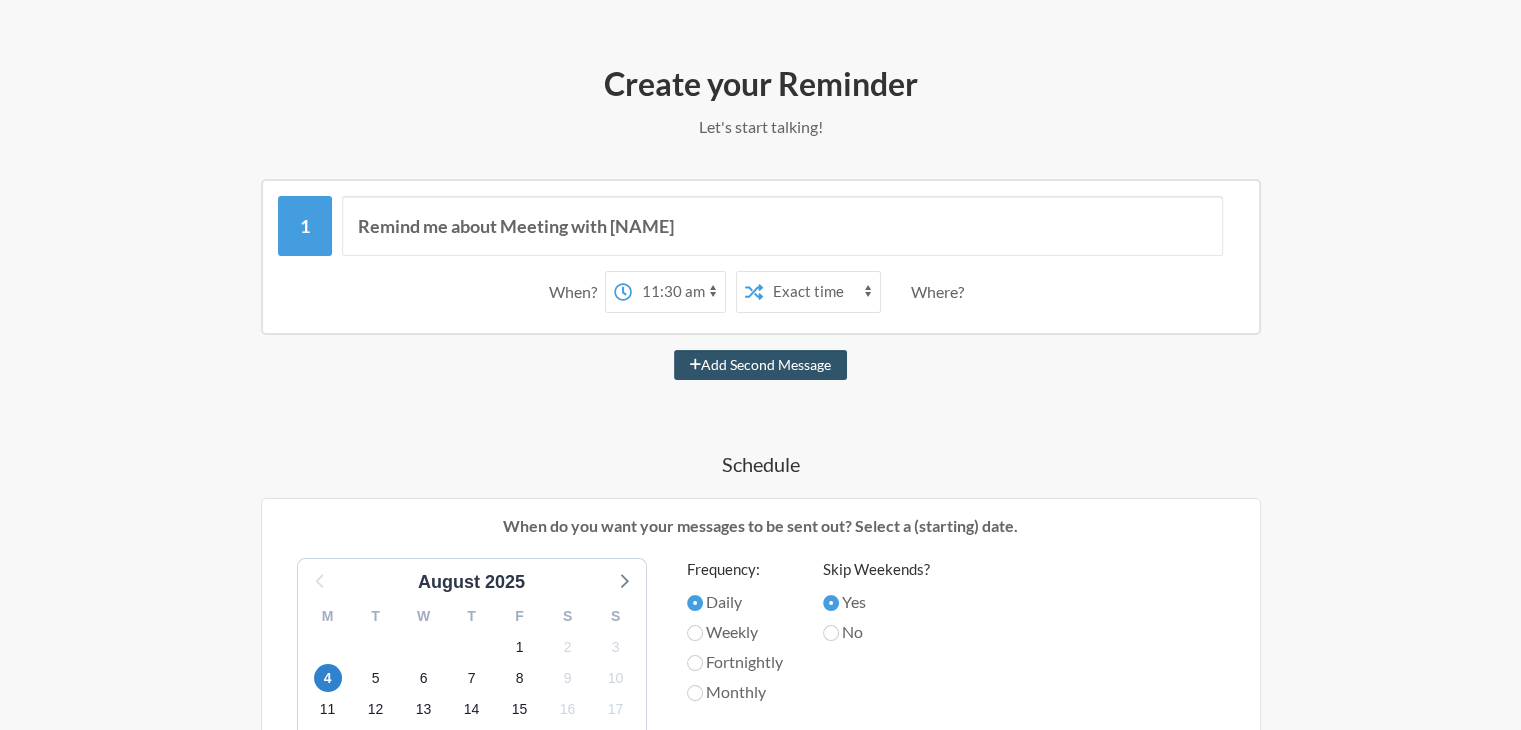 click on "Exact time Random time" at bounding box center [821, 292] 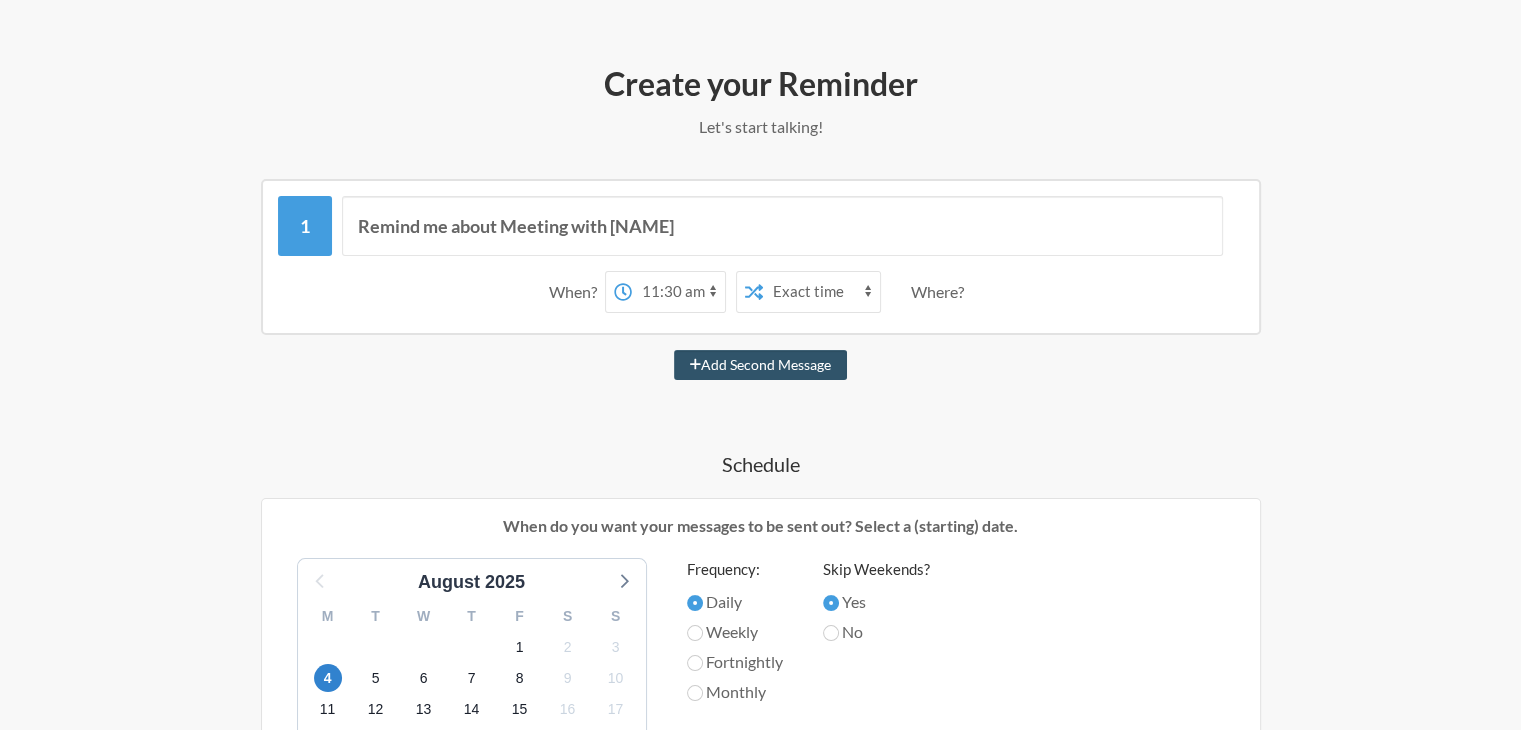 click on "Remind me about Meeting with [PERSON] When? [TIME_OPTIONS] on day 1 [TIME_OPTIONS] on" at bounding box center [761, 717] 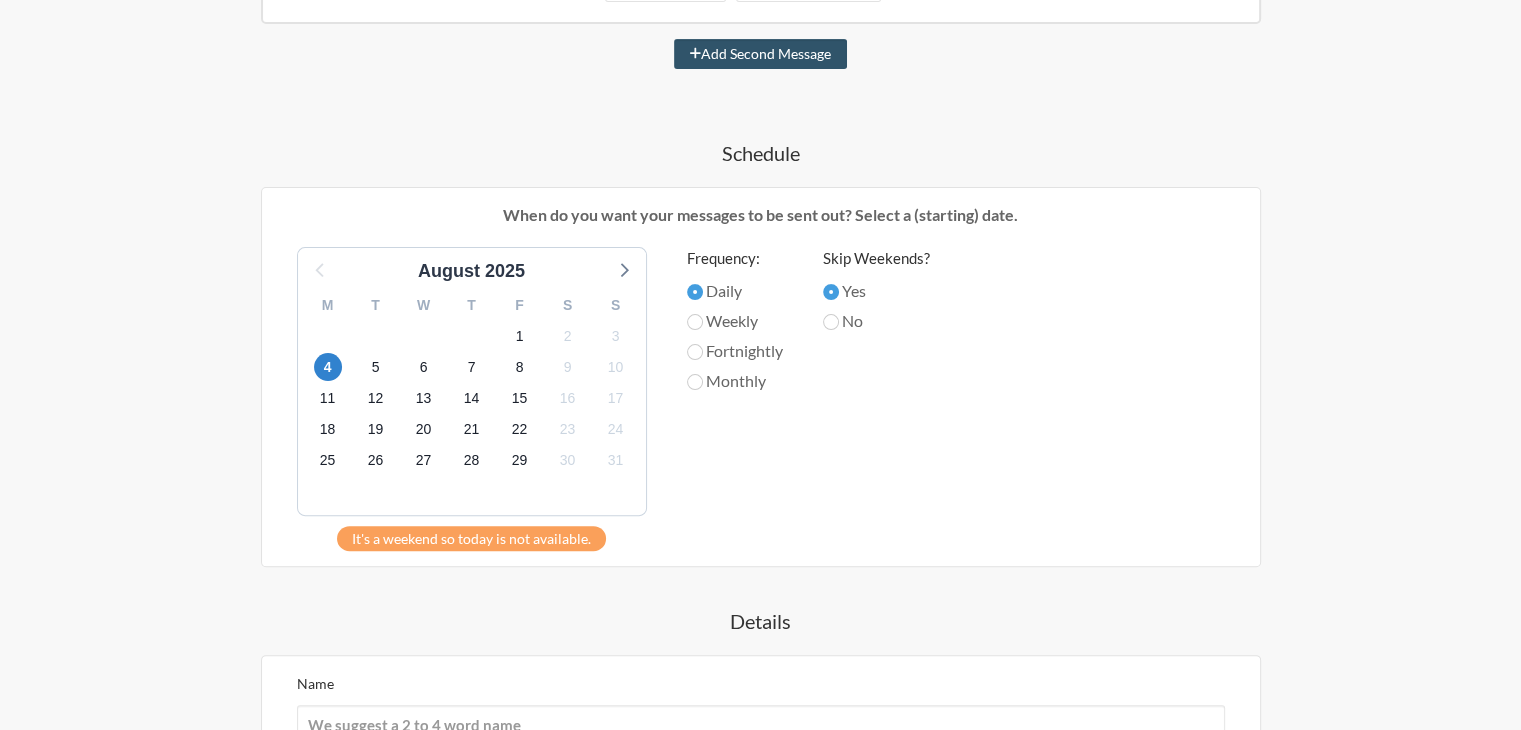 scroll, scrollTop: 502, scrollLeft: 0, axis: vertical 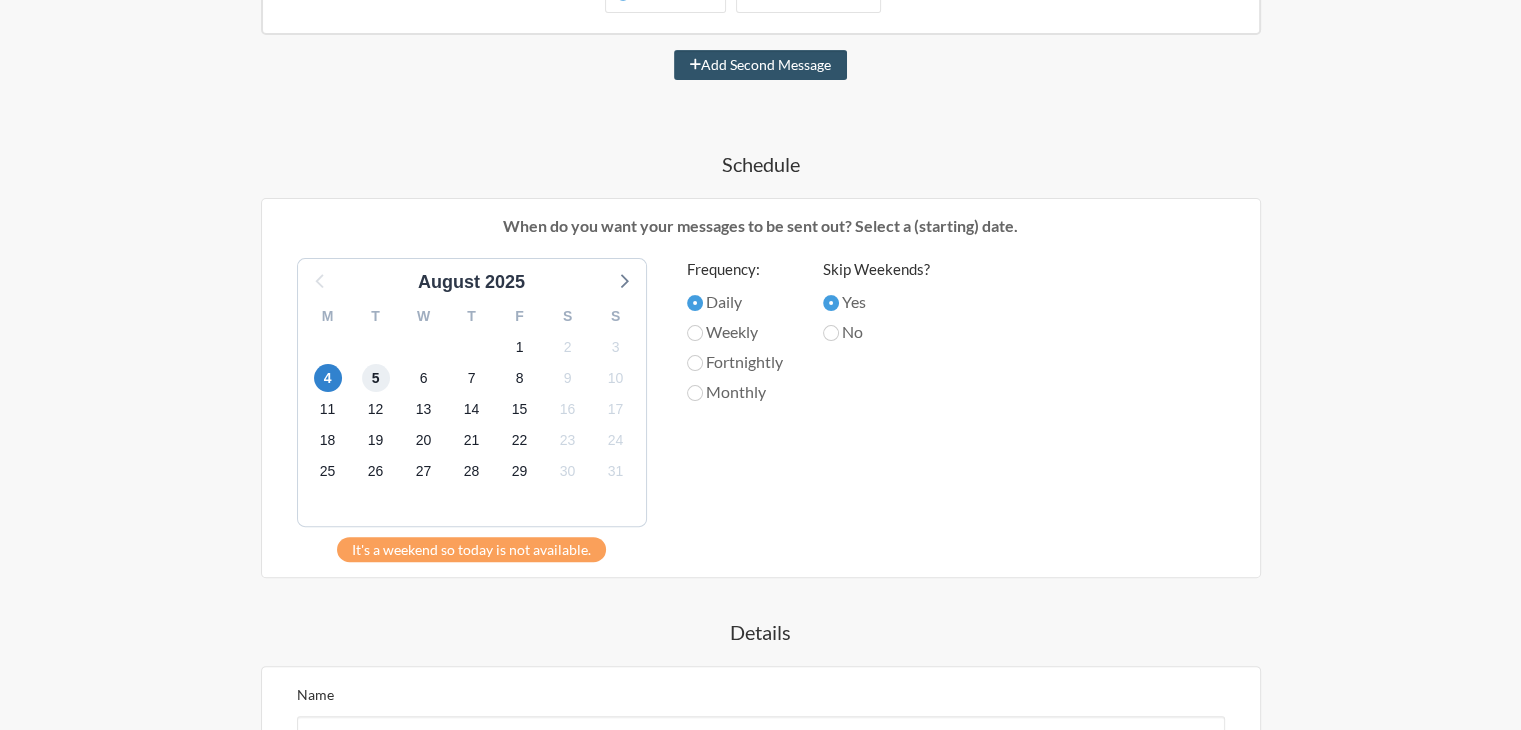 click on "5" at bounding box center (376, 378) 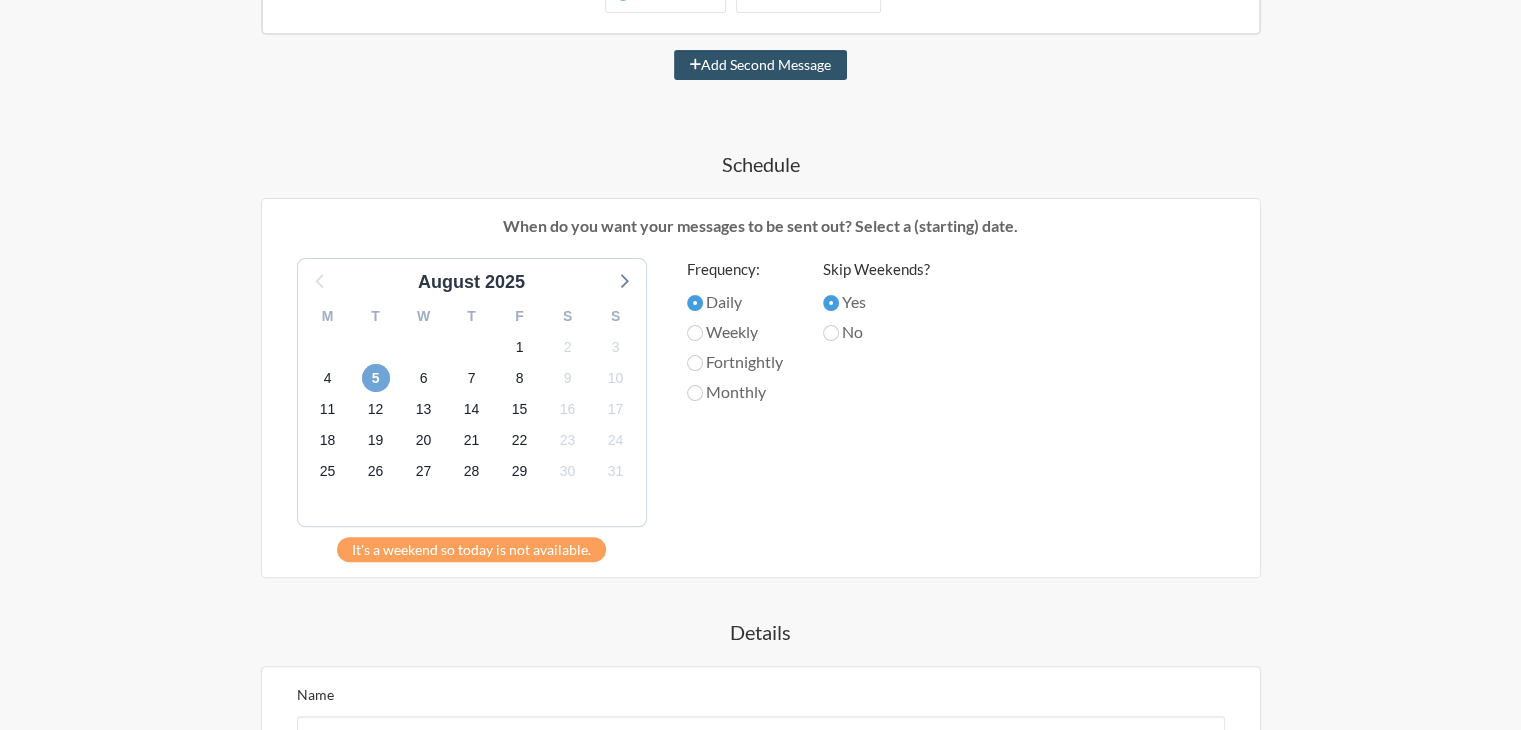 scroll, scrollTop: 844, scrollLeft: 0, axis: vertical 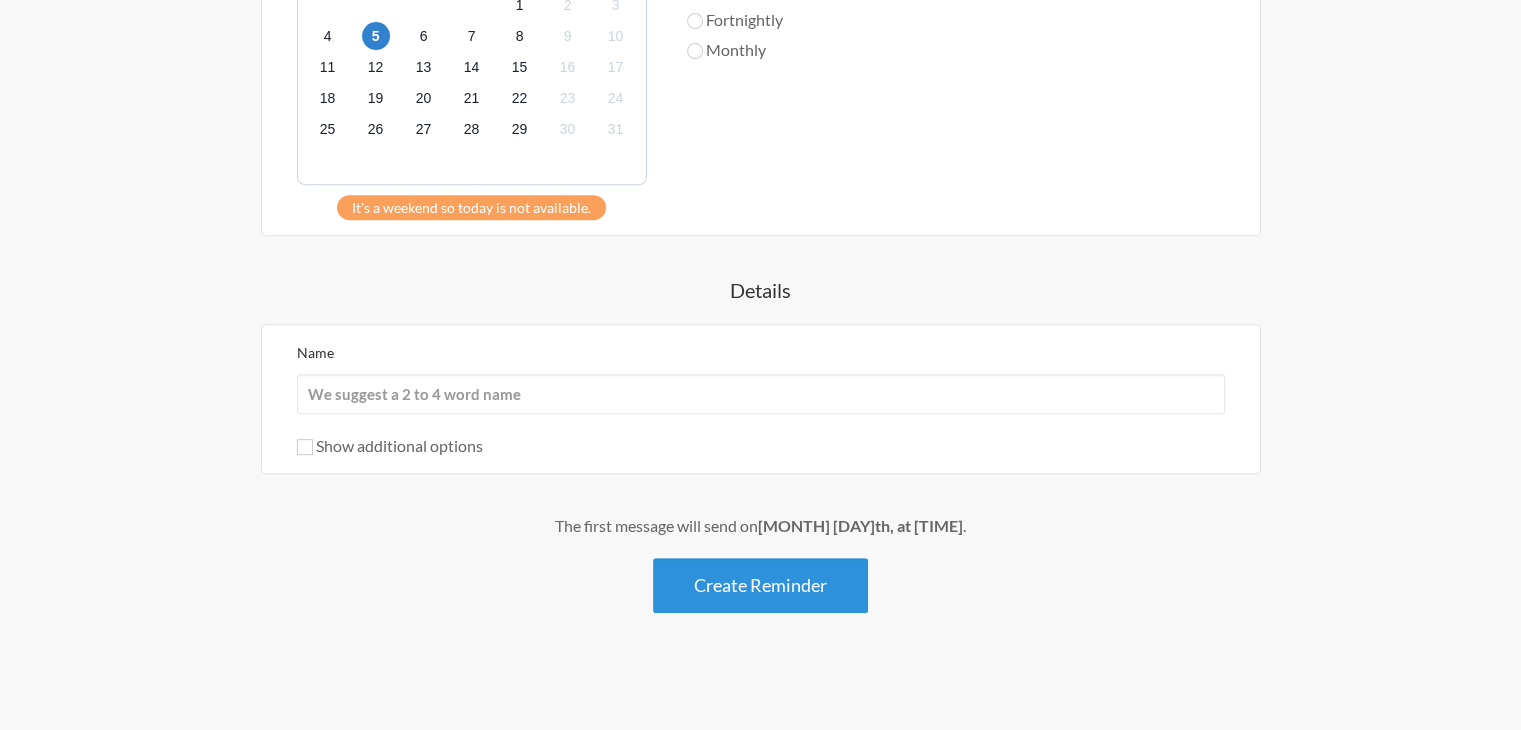click on "Create Reminder" at bounding box center (760, 585) 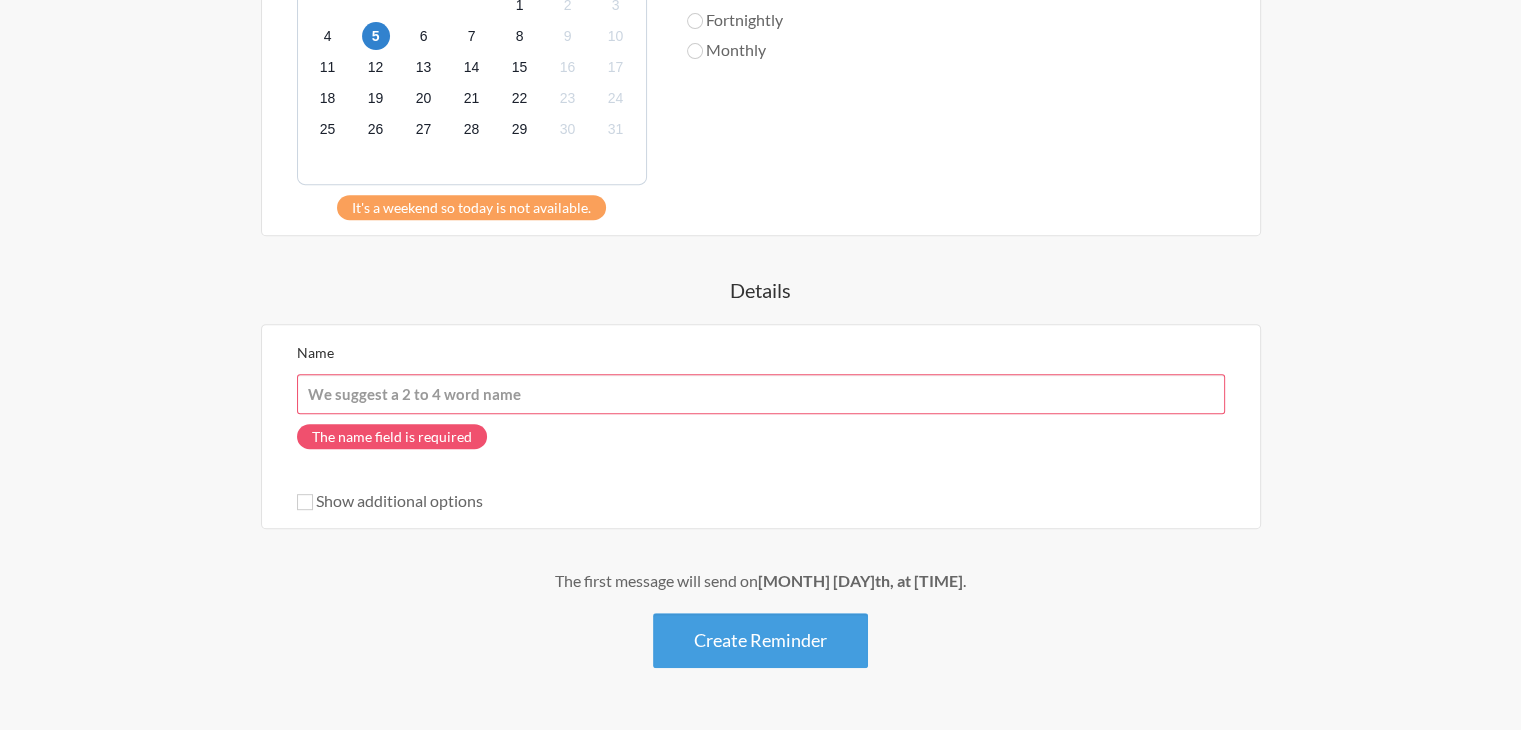 click on "Name" at bounding box center (761, 394) 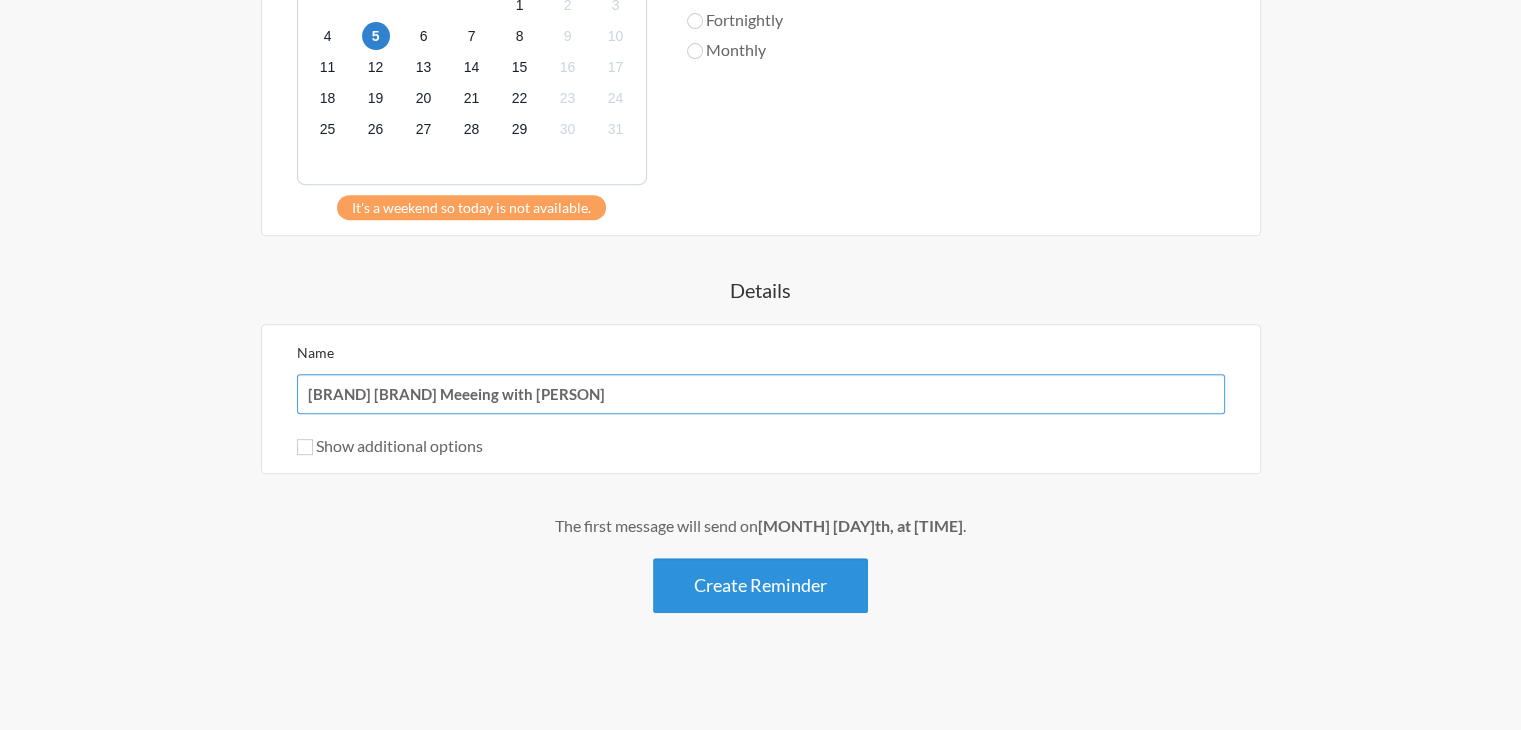 type on "[BRAND] [BRAND] Meeeing with [PERSON]" 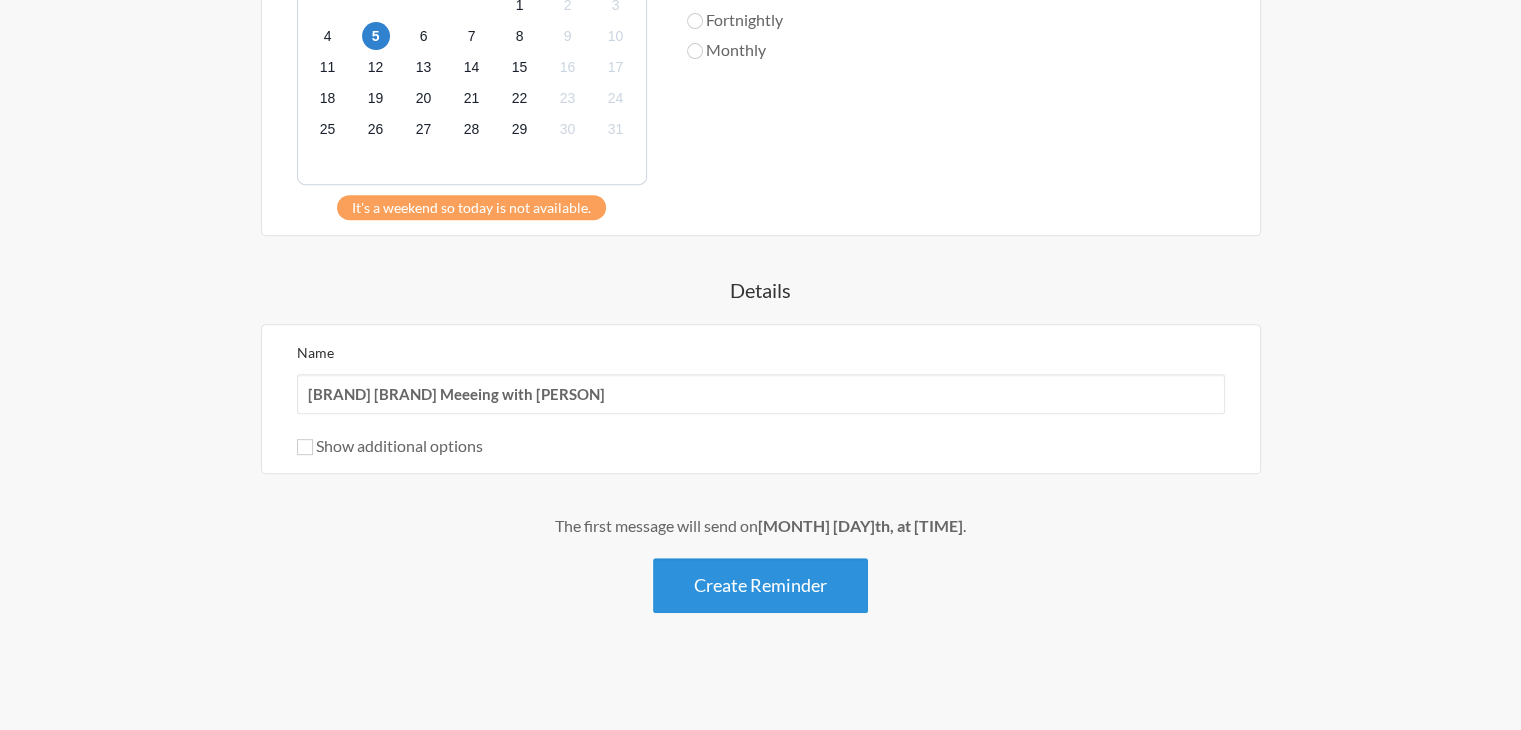 click on "Create Reminder" at bounding box center [760, 585] 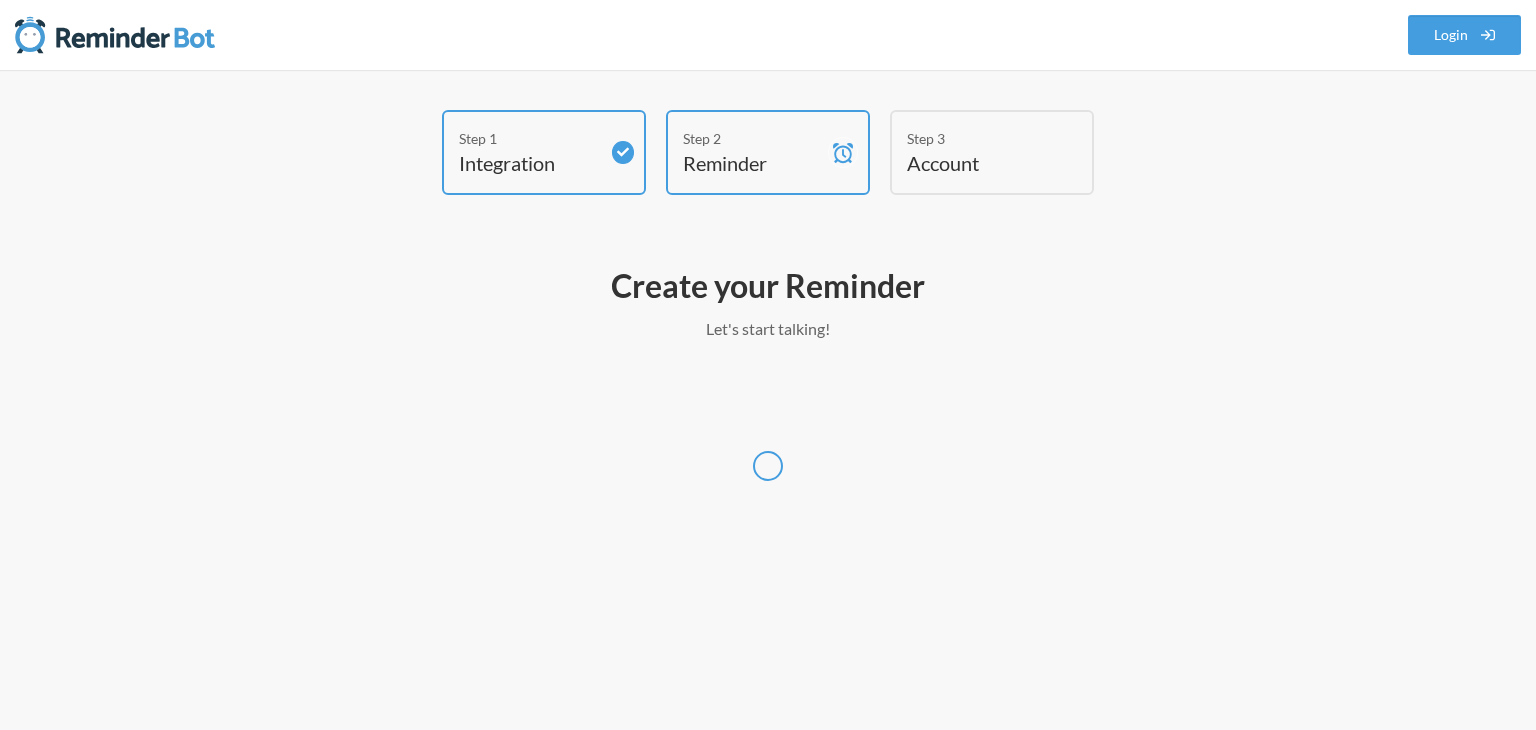 select on "UTC" 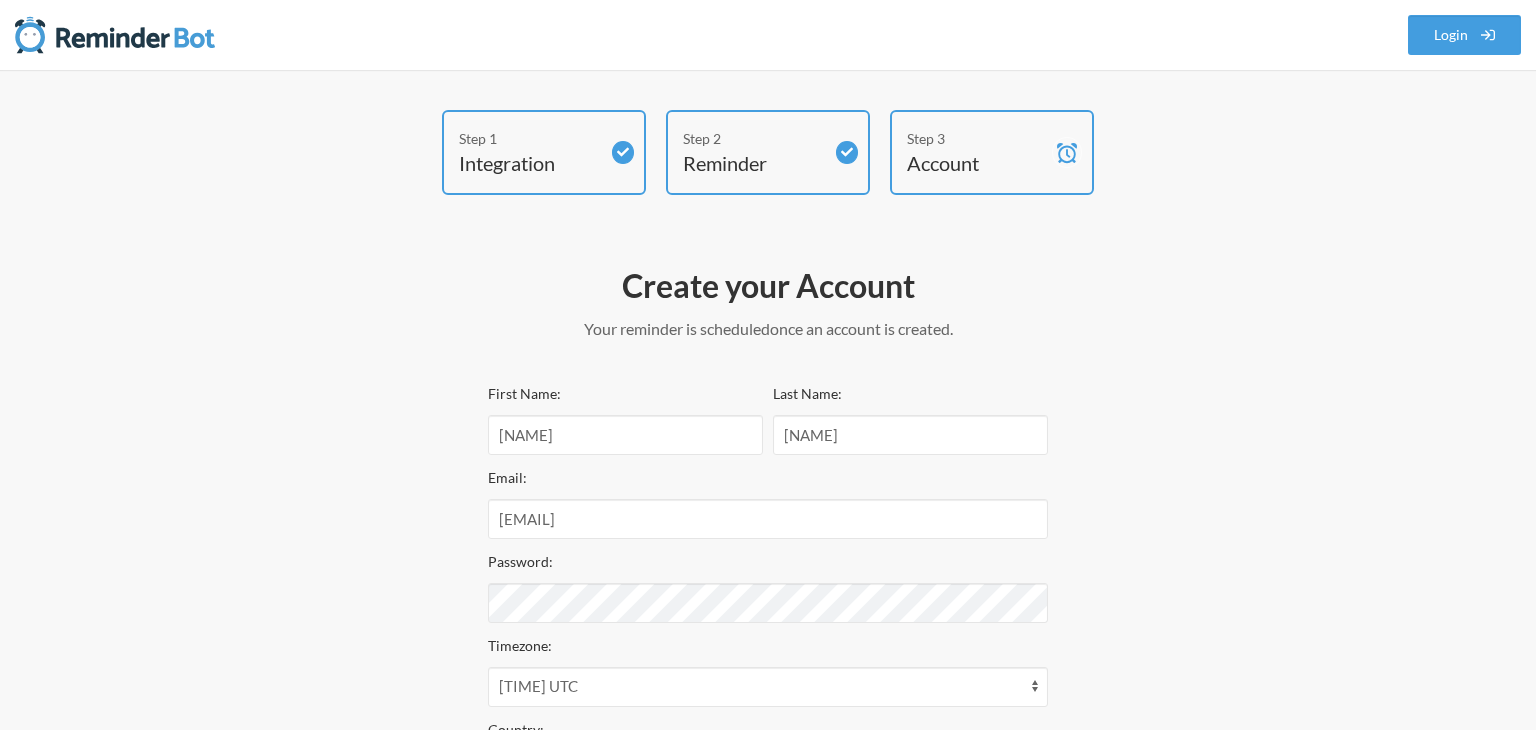 select on "[STATE]" 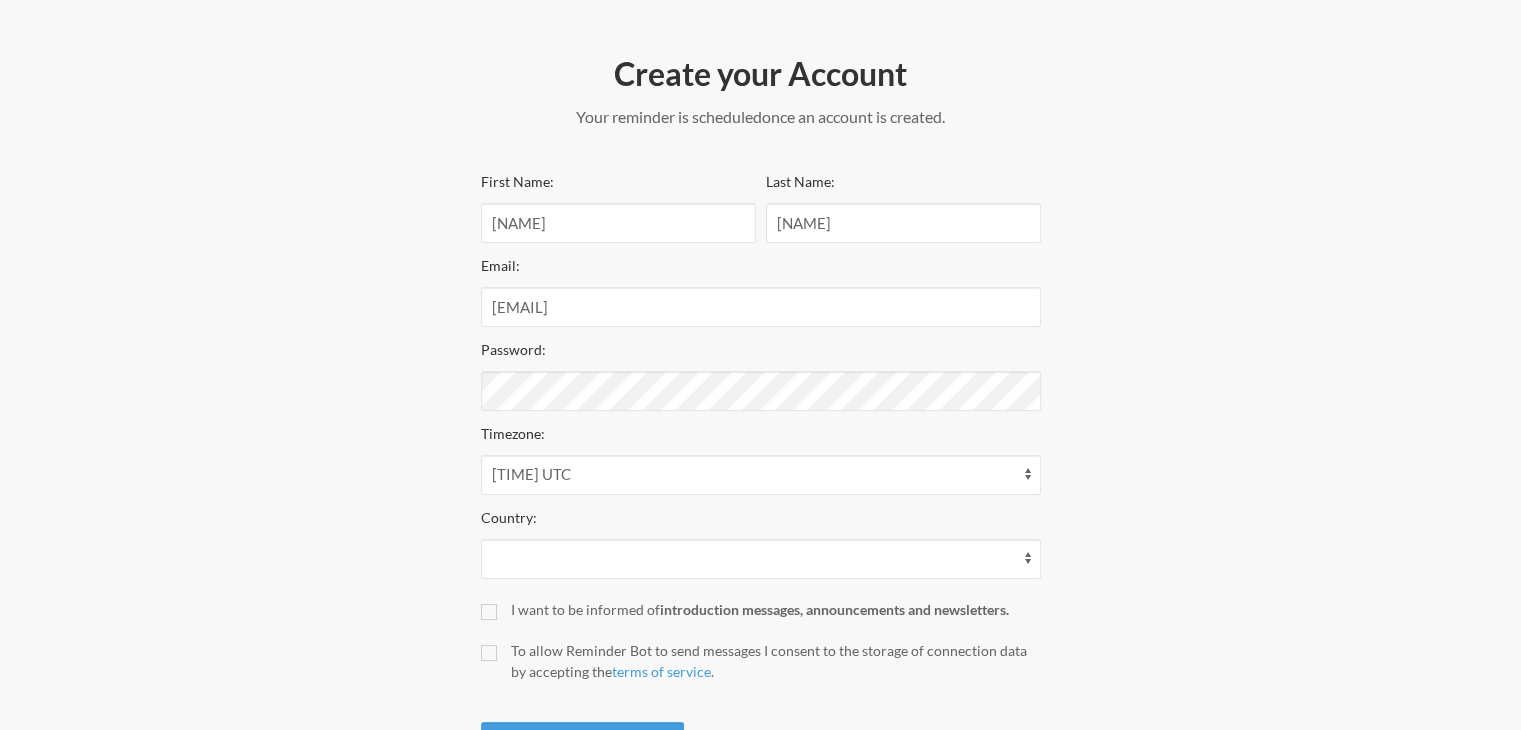 scroll, scrollTop: 108, scrollLeft: 0, axis: vertical 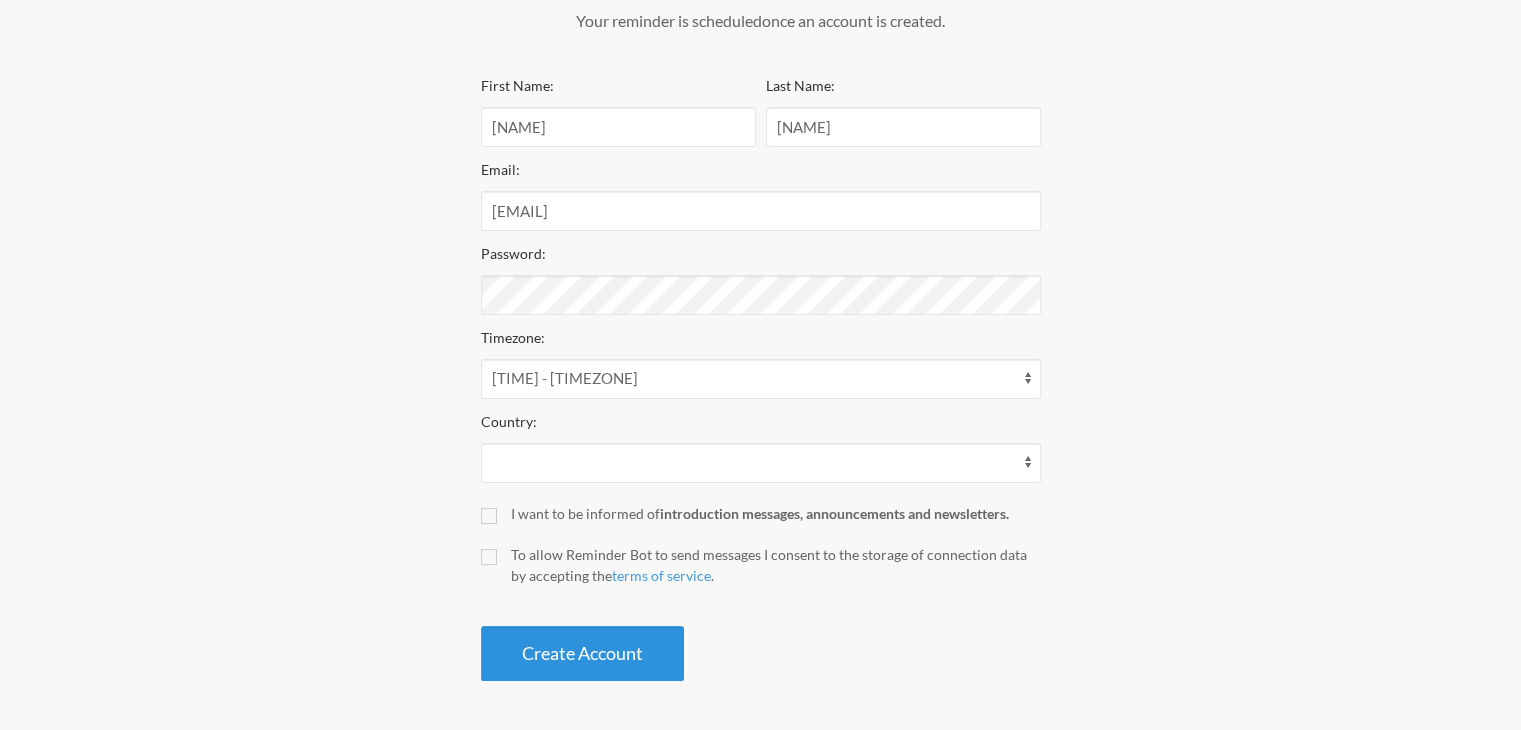click on "Create Account" at bounding box center (582, 653) 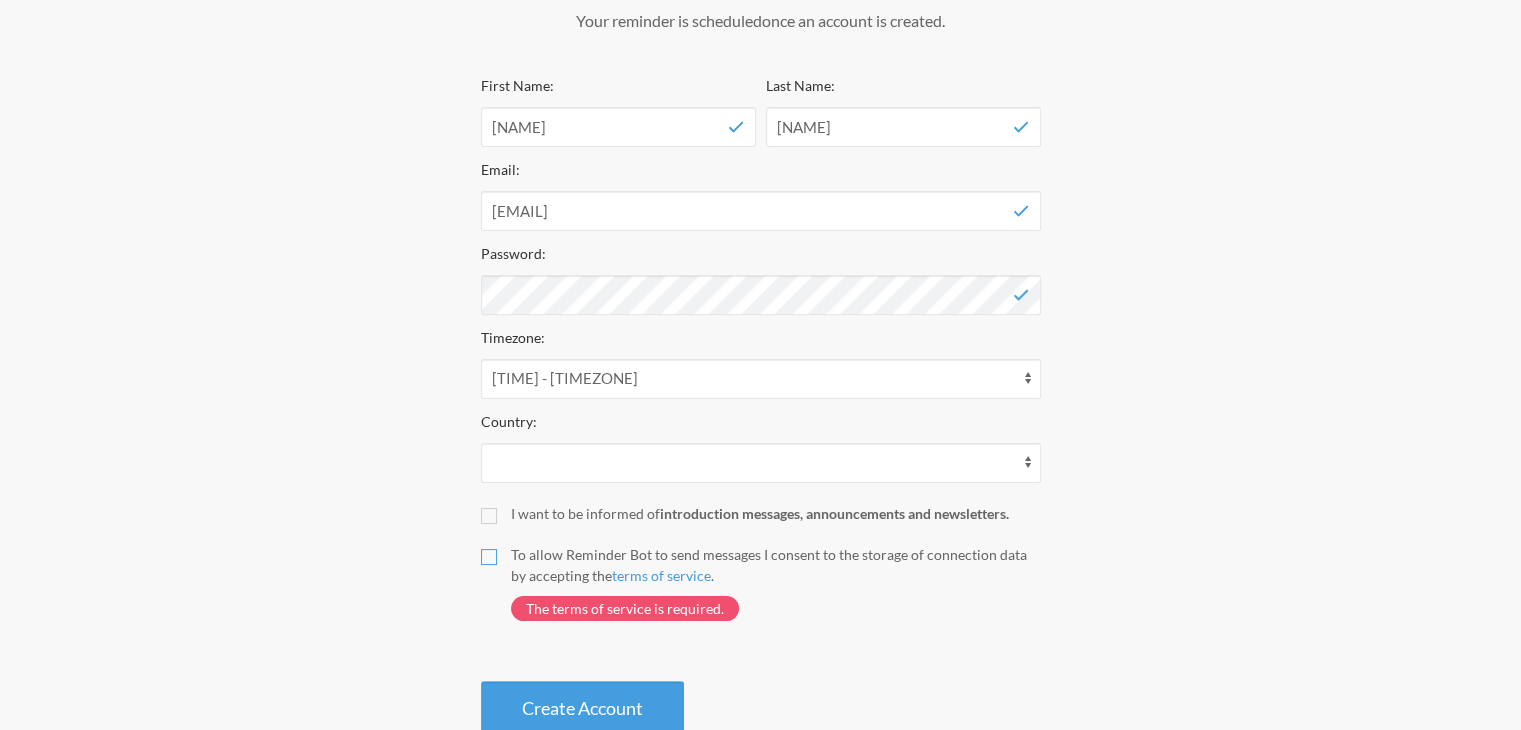 click on "To allow Reminder Bot to send messages I consent to the storage of connection data by accepting the  terms of service .
The terms of service is required." at bounding box center [489, 557] 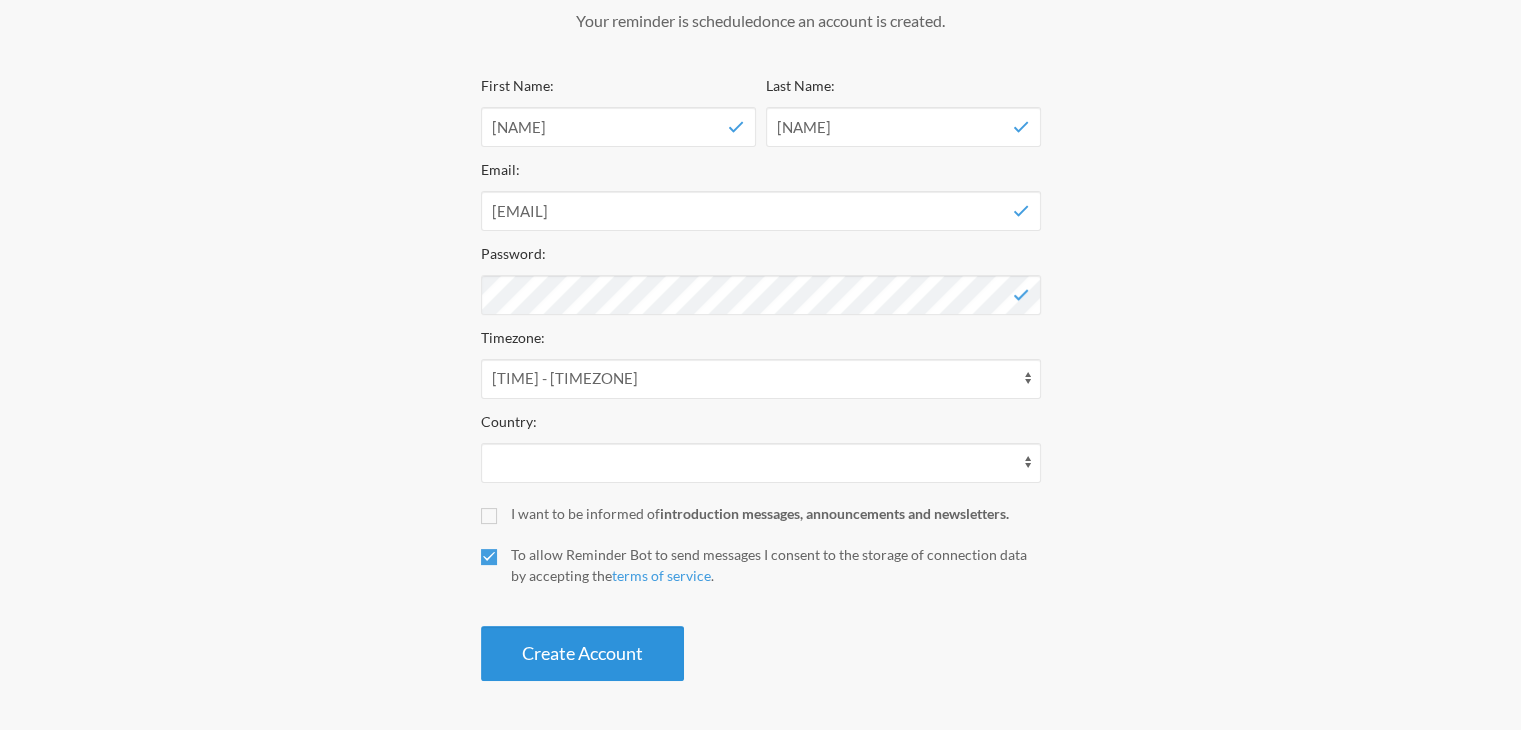 click on "Create Account" at bounding box center [582, 653] 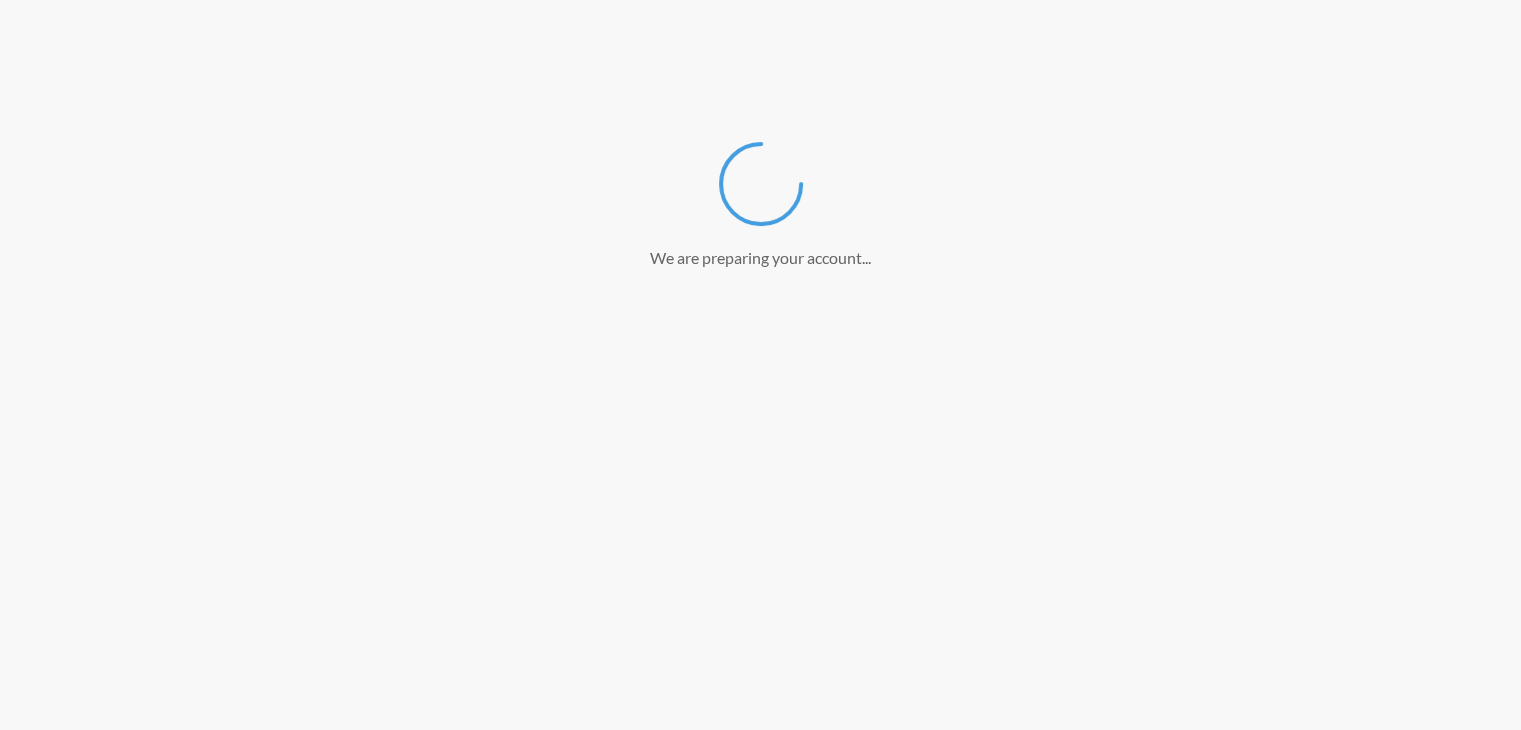scroll, scrollTop: 232, scrollLeft: 0, axis: vertical 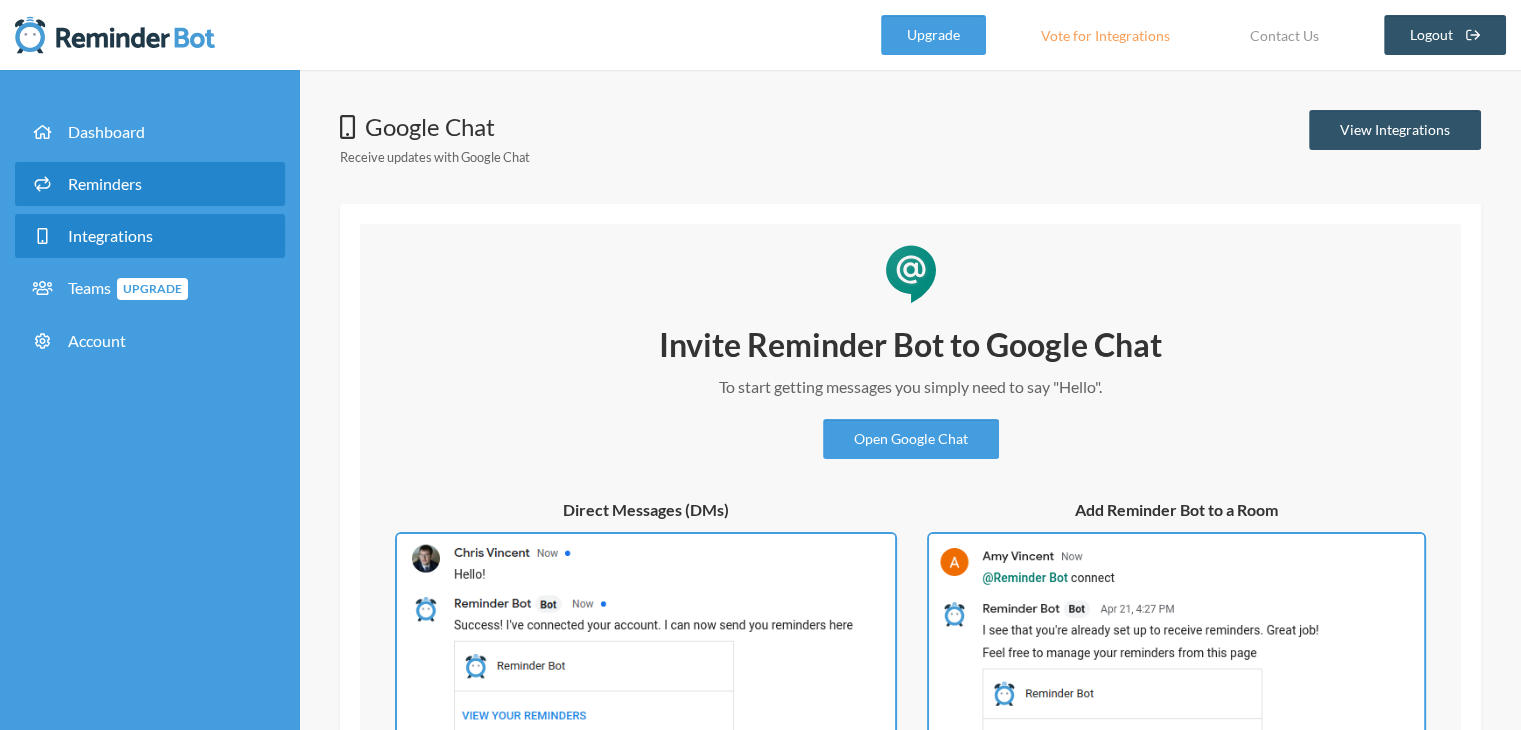 click on "Reminders" at bounding box center (105, 183) 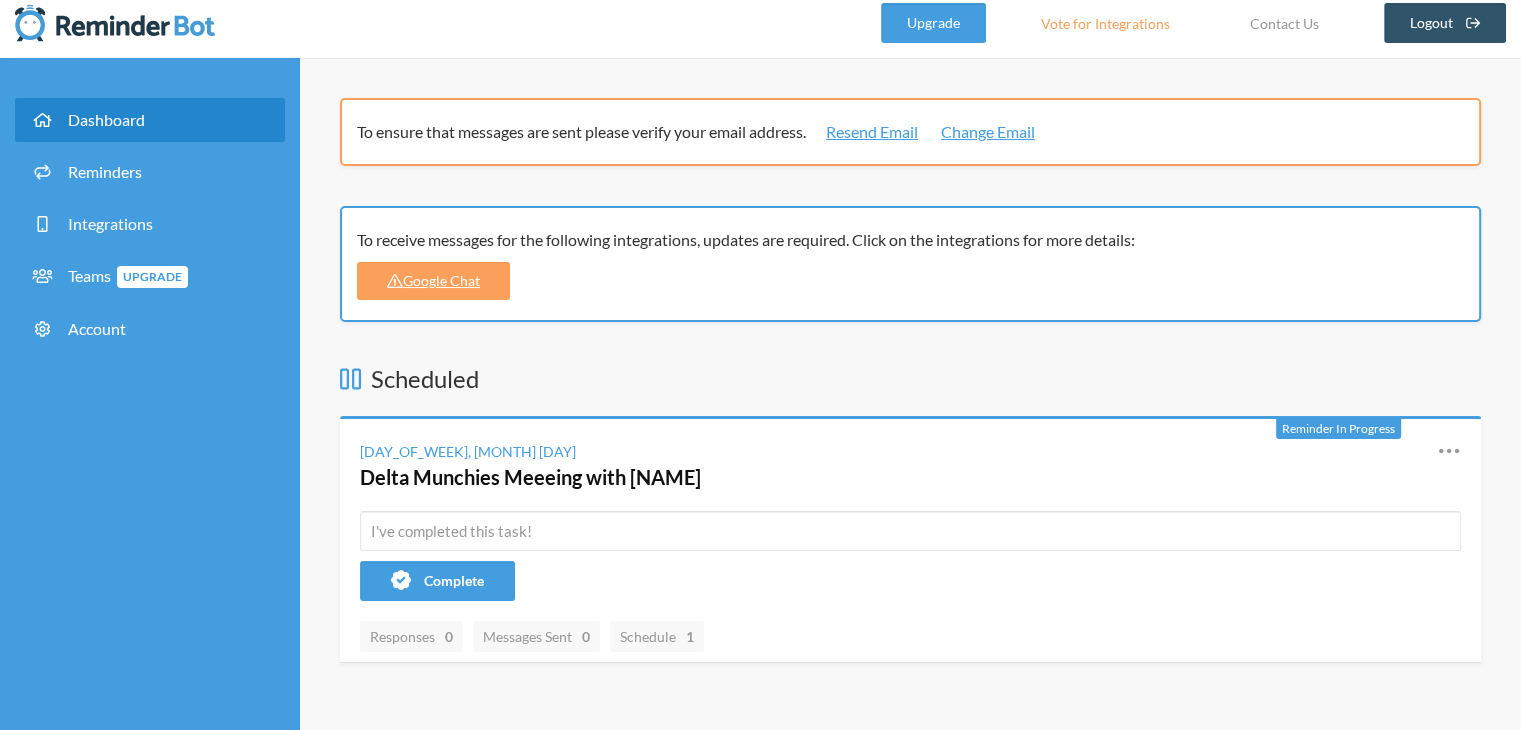 scroll, scrollTop: 0, scrollLeft: 0, axis: both 